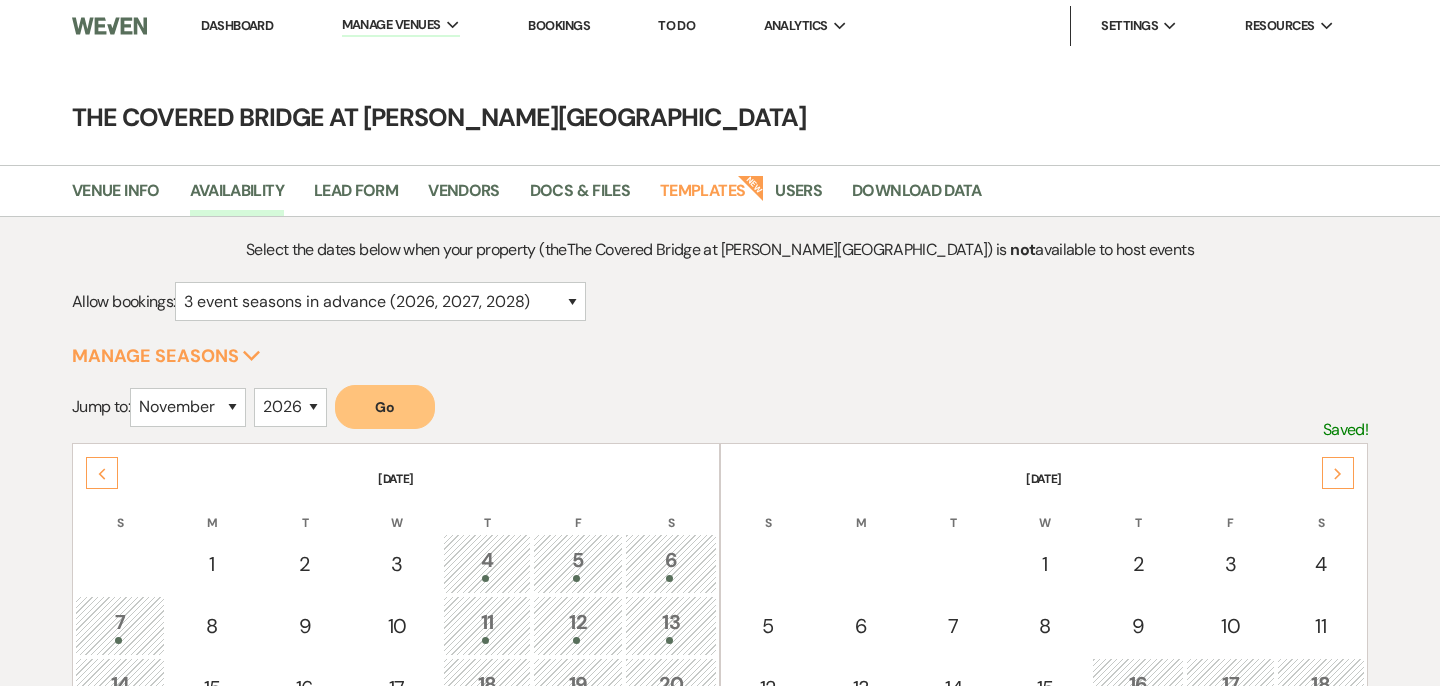 select on "3" 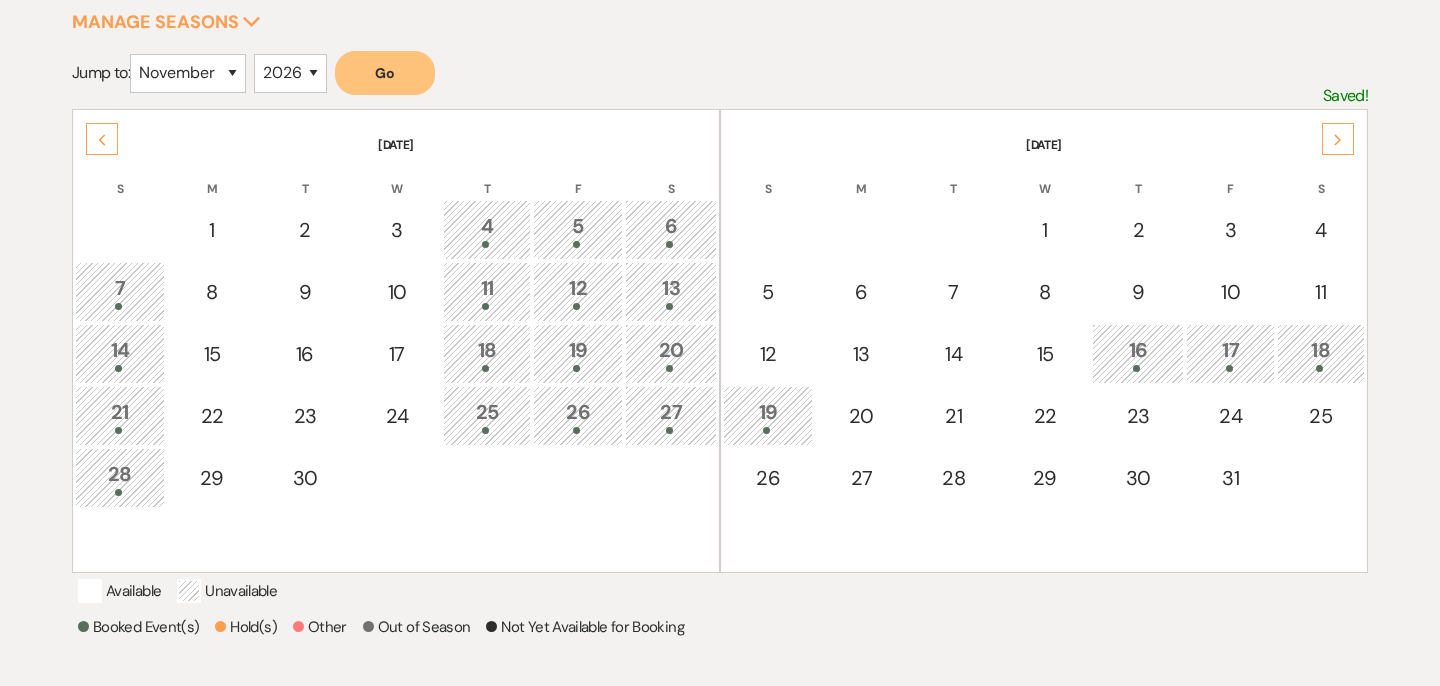 scroll, scrollTop: 337, scrollLeft: 0, axis: vertical 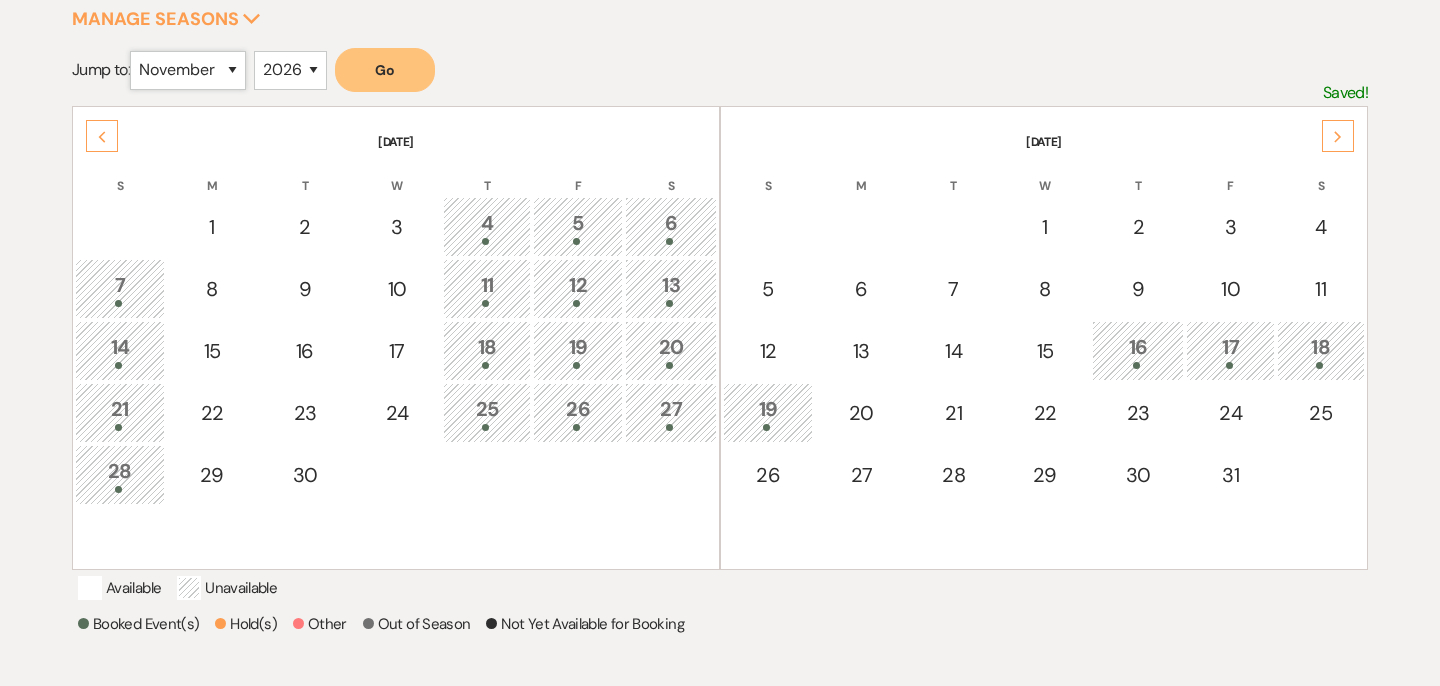 click on "January February March April May June July August September October November December" at bounding box center [188, 70] 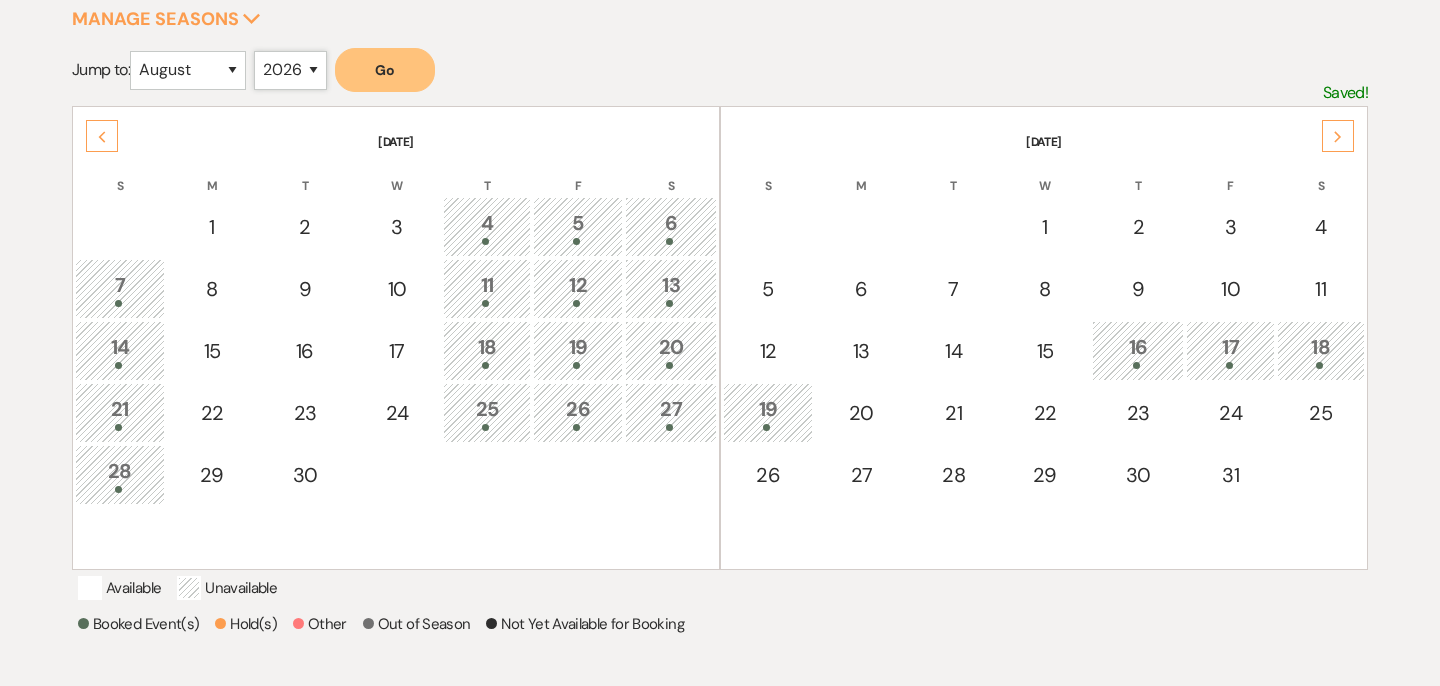 click on "2025 2026 2027 2028 2029" at bounding box center (290, 70) 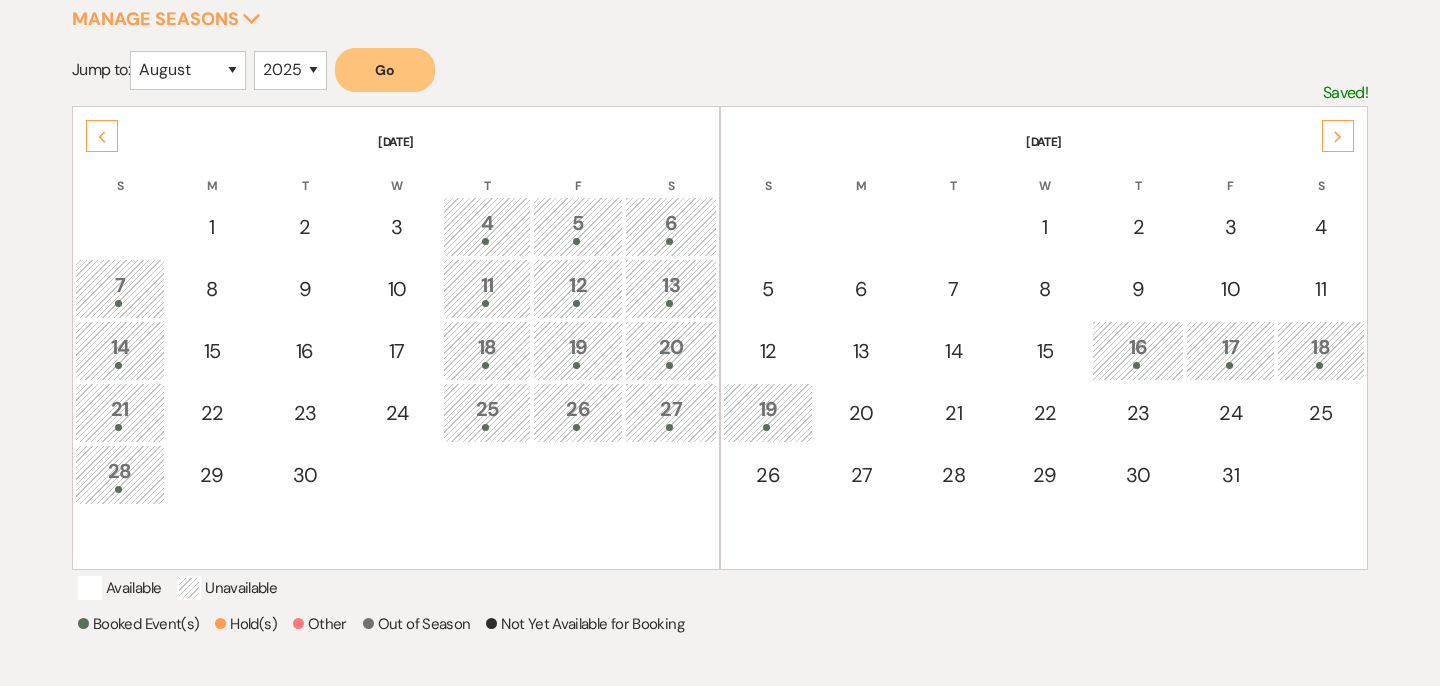 click on "Go" at bounding box center [385, 70] 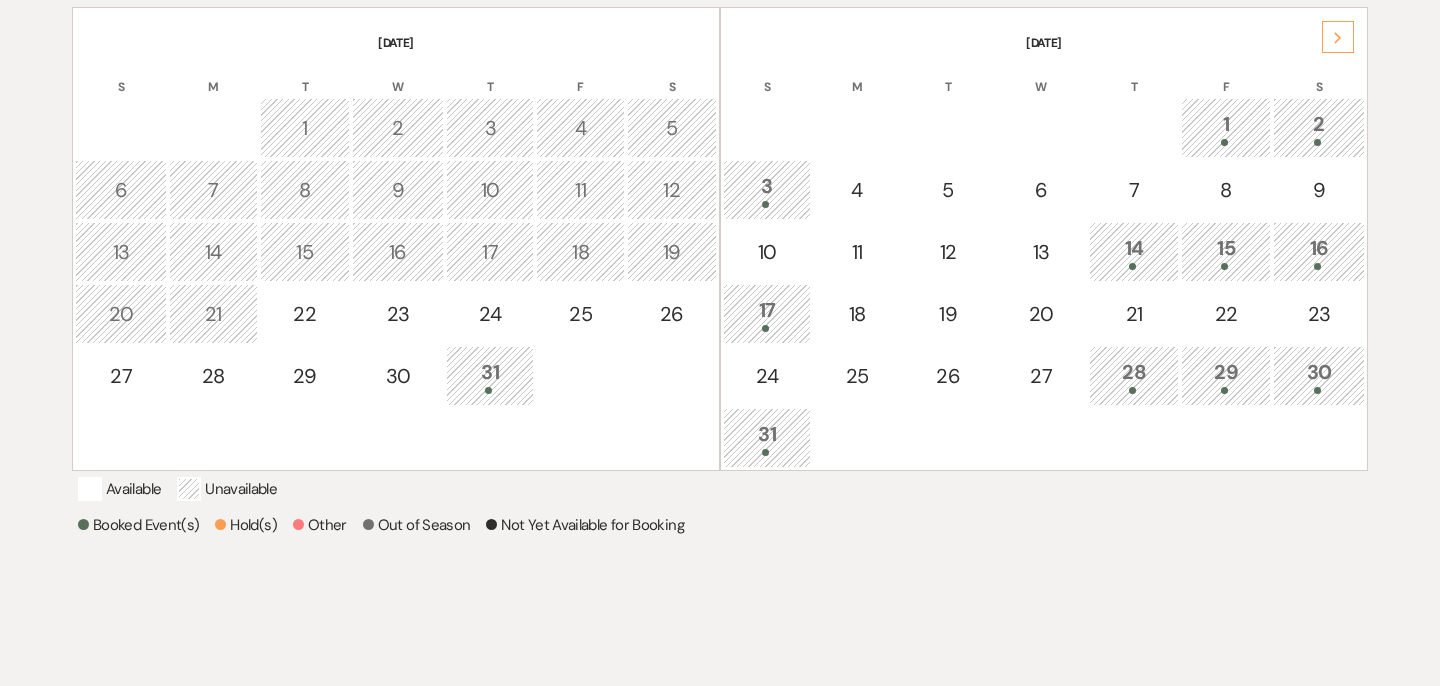 scroll, scrollTop: 442, scrollLeft: 0, axis: vertical 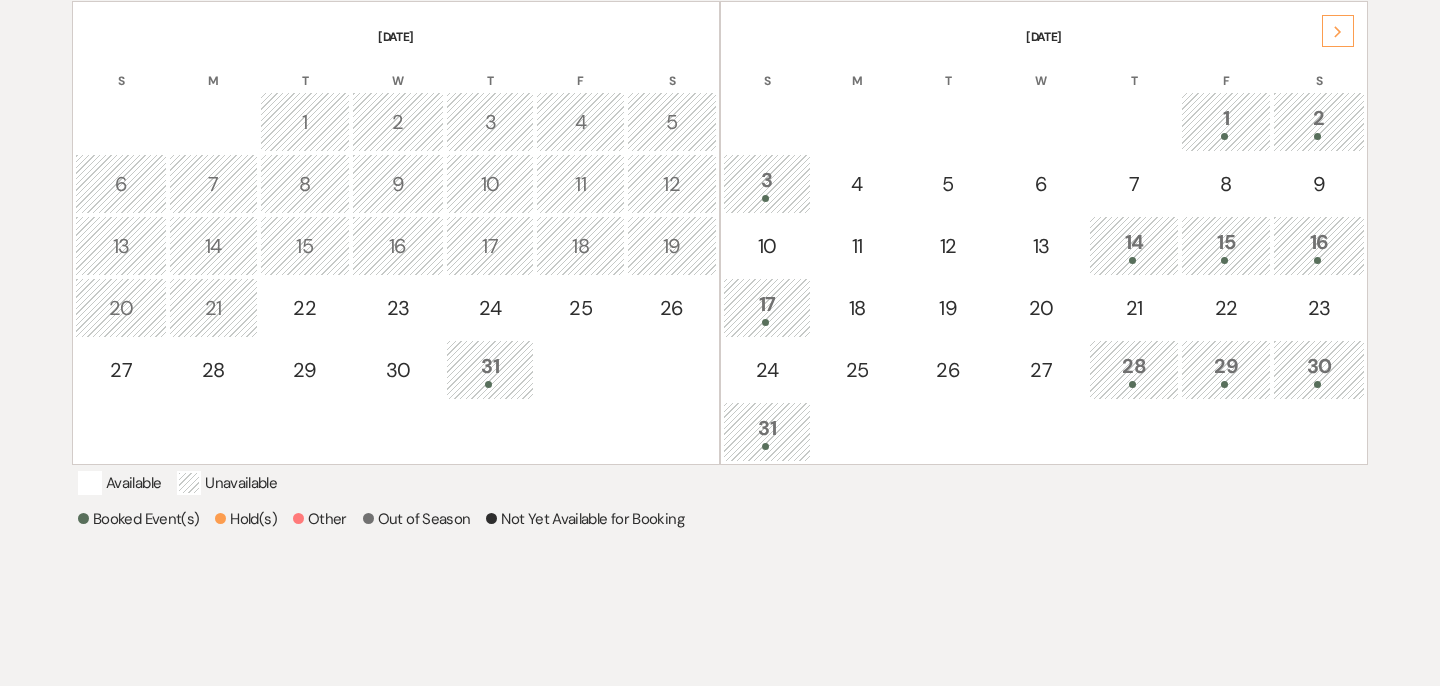 click on "Next" 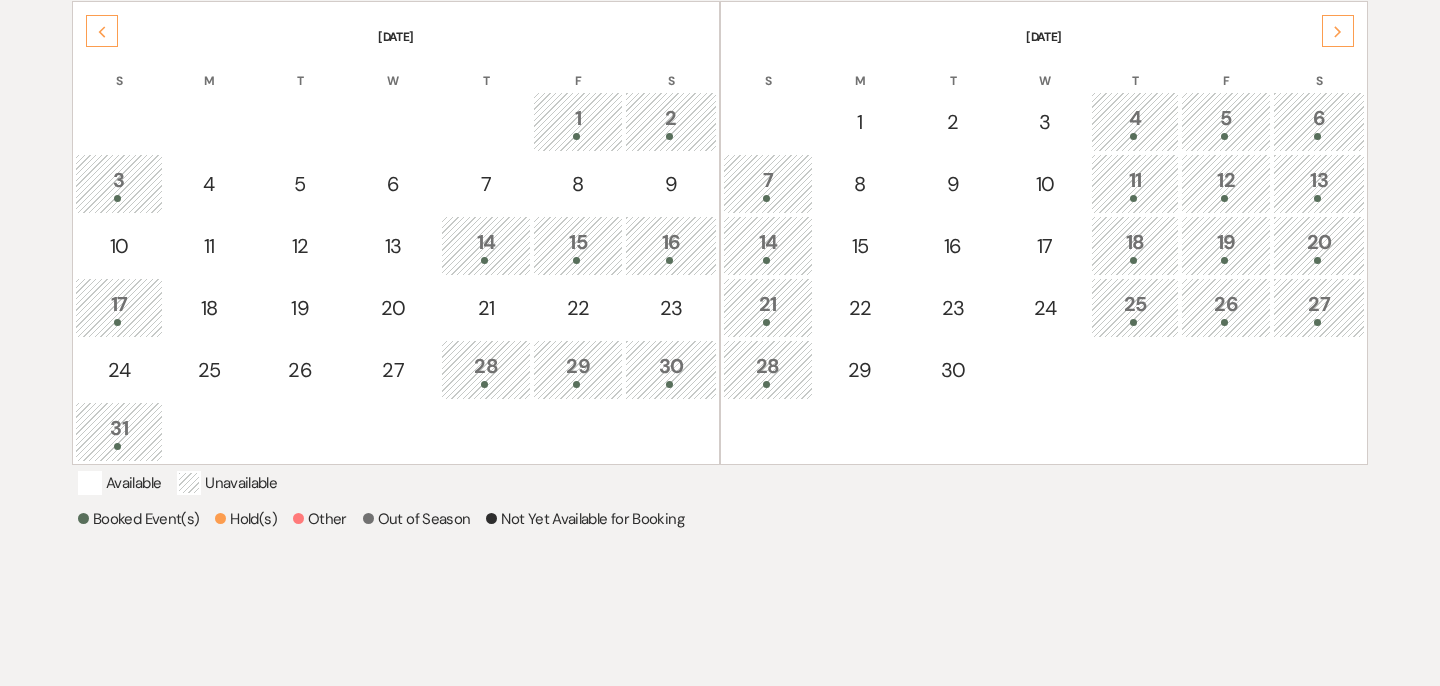 click on "Next" 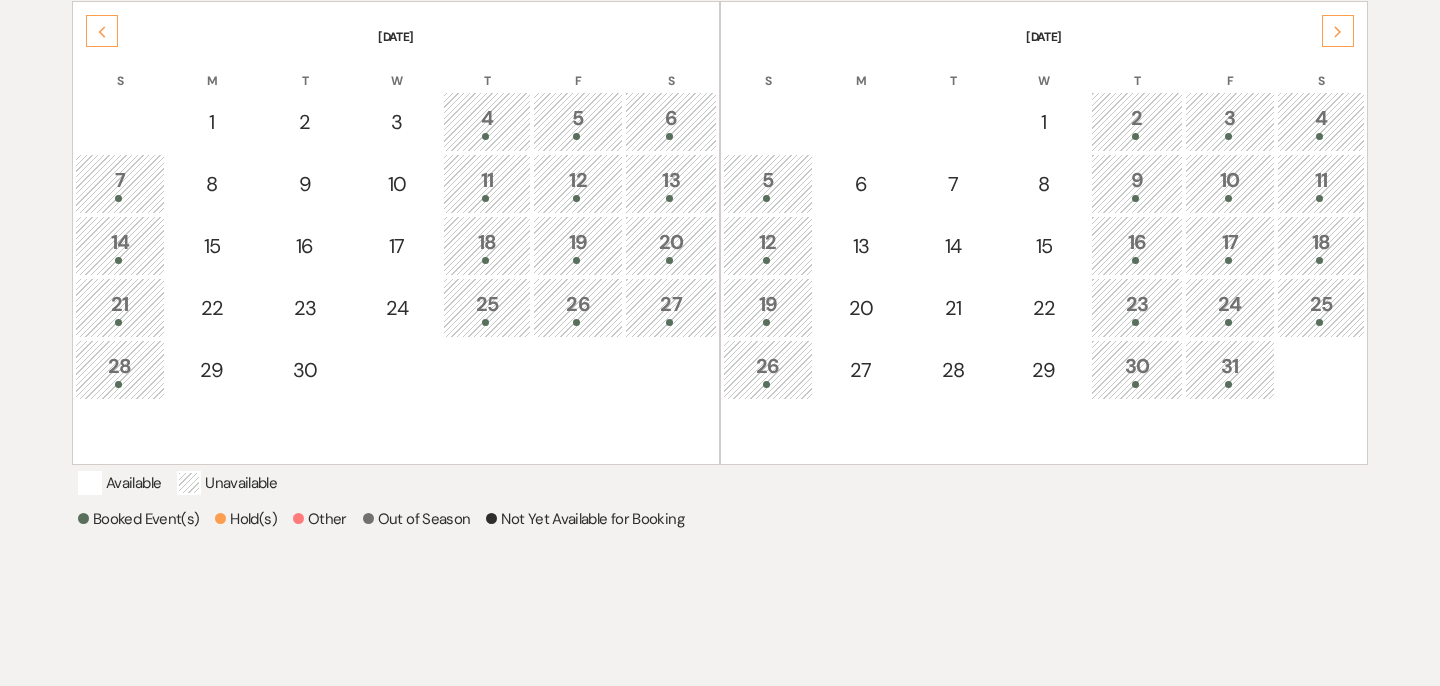 click on "Next" 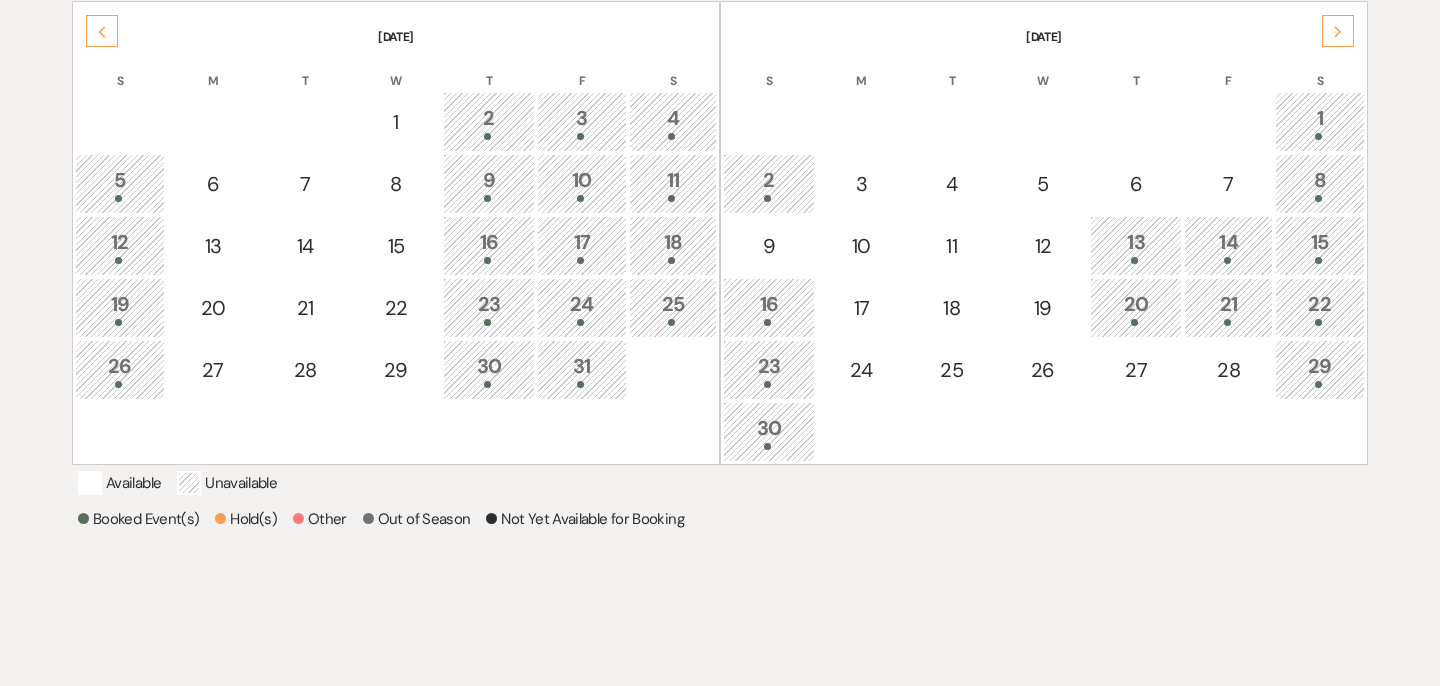 click on "Next" 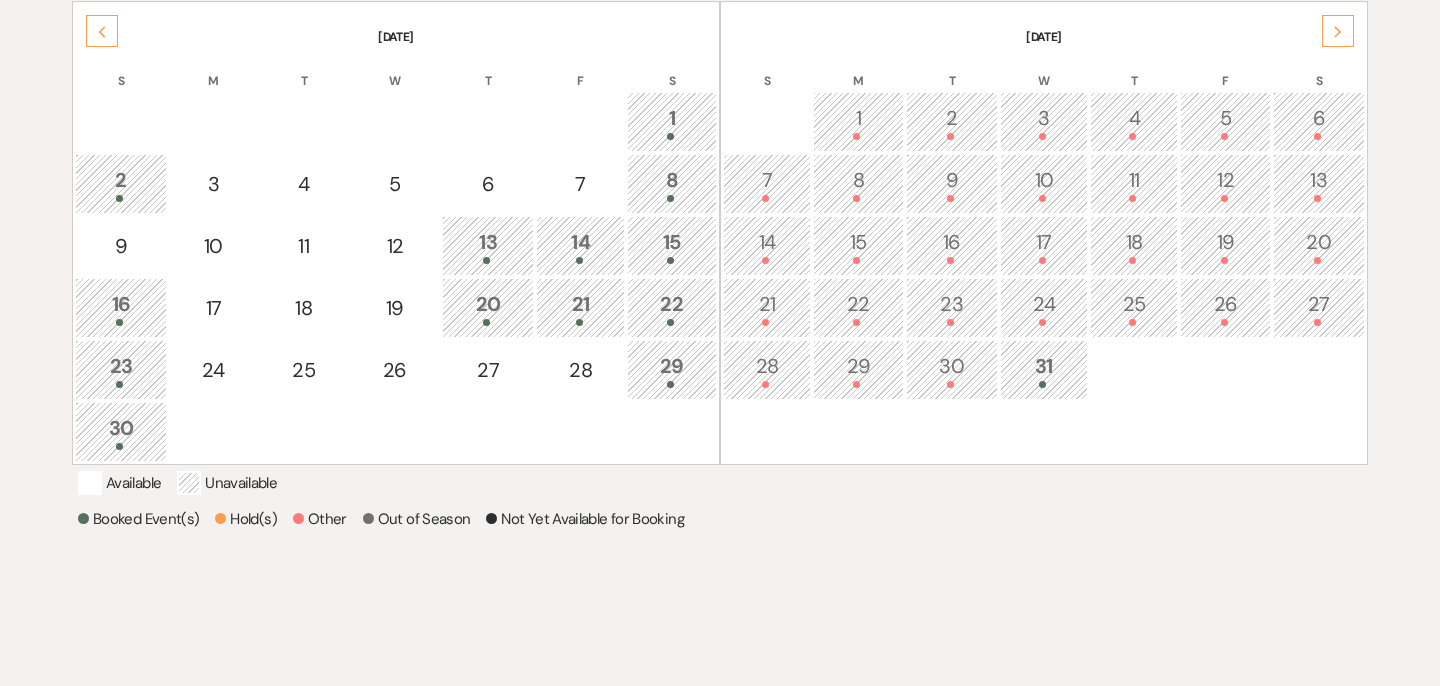 click on "Next" 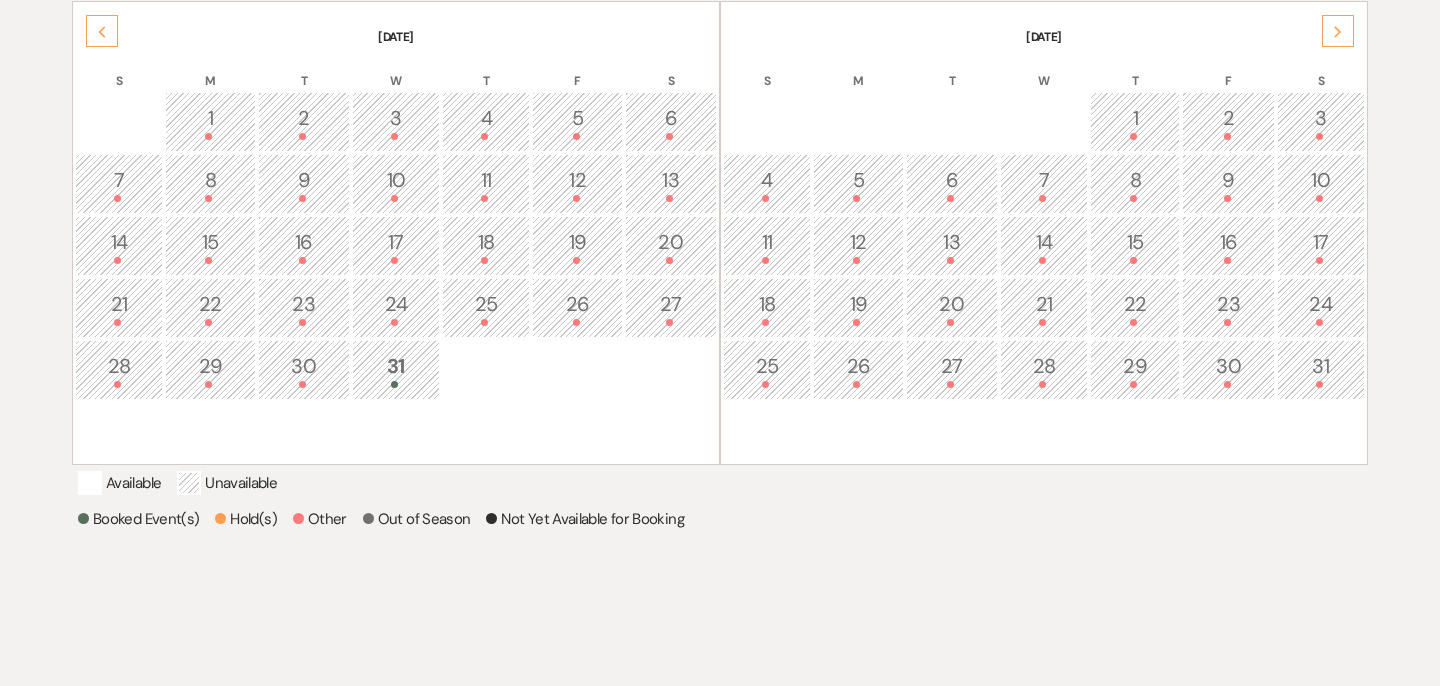 click on "Next" 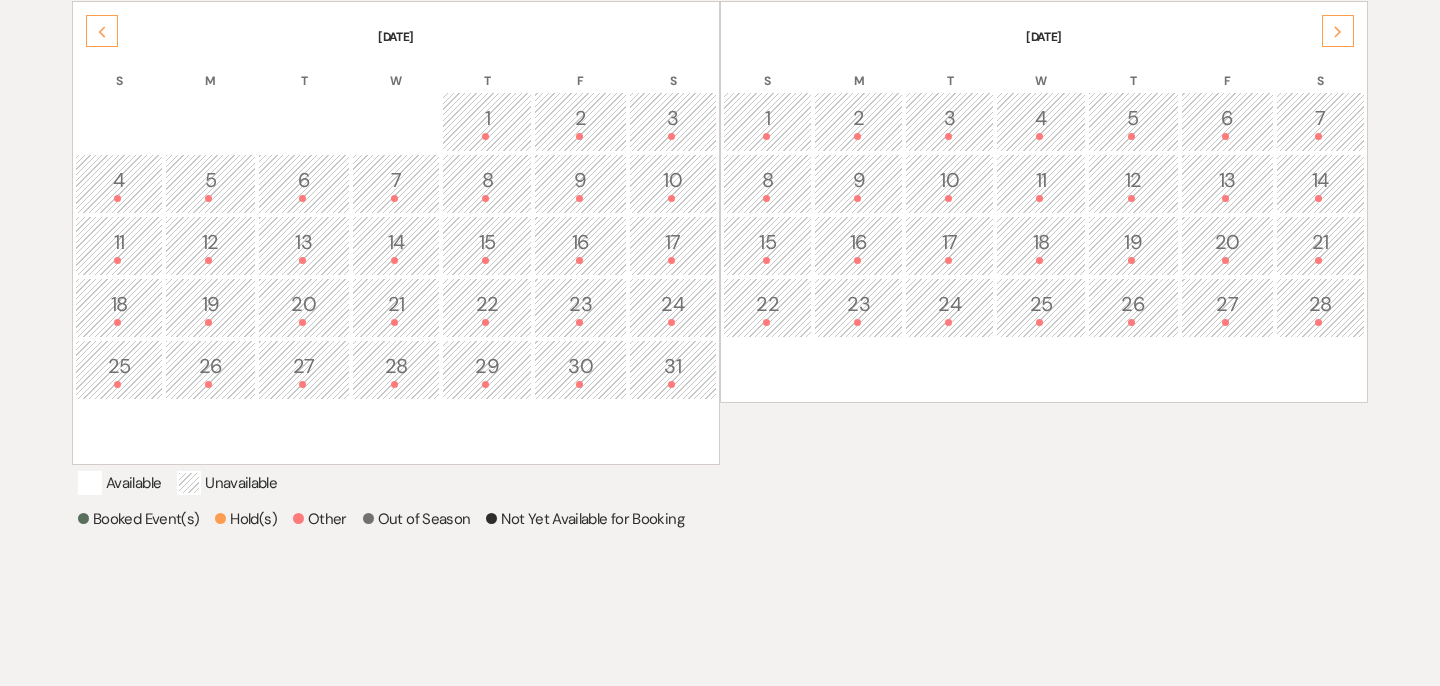 click on "Next" 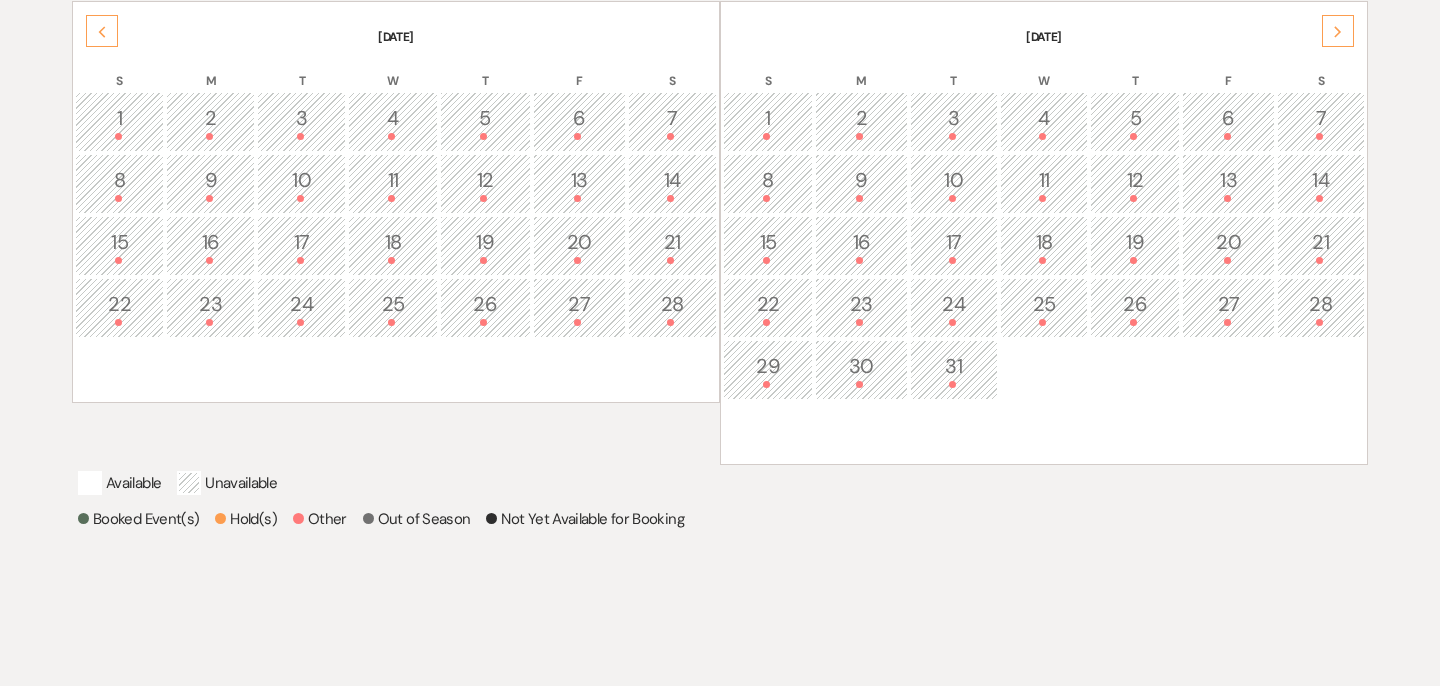 click on "Next" 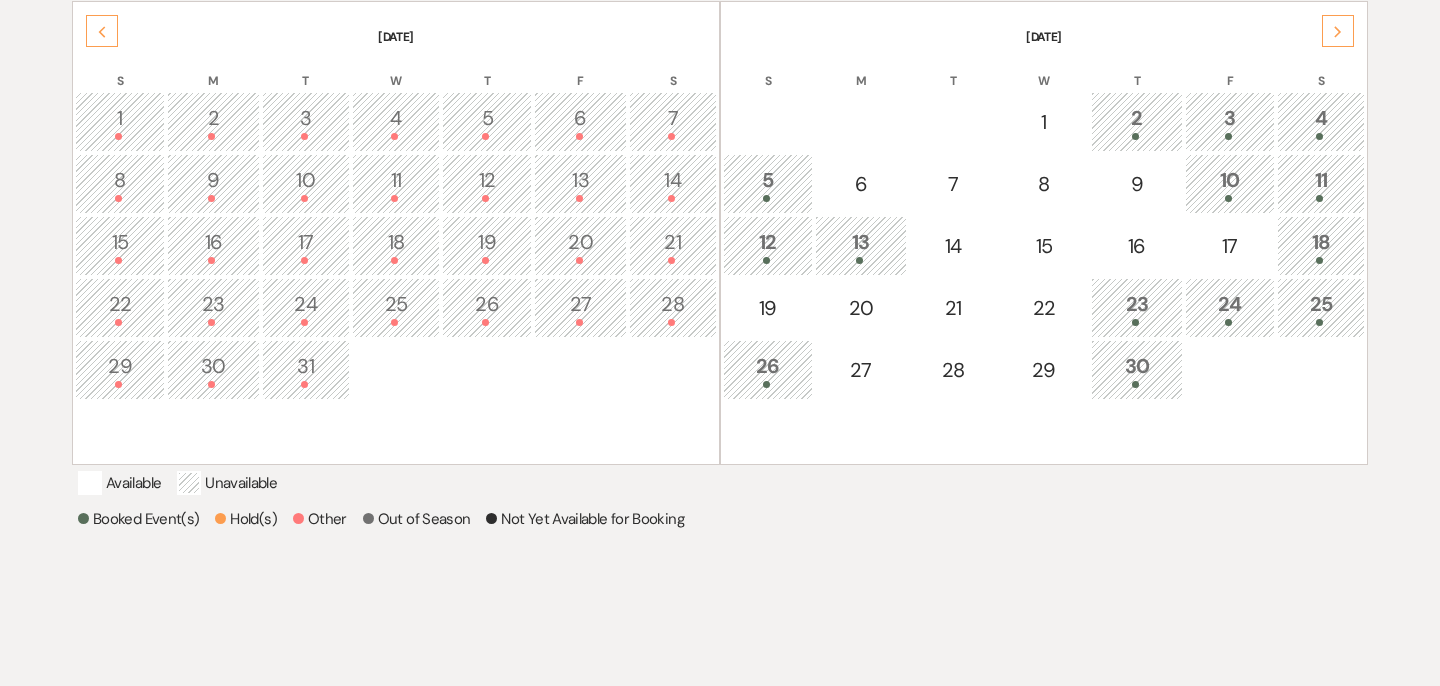 click on "Next" 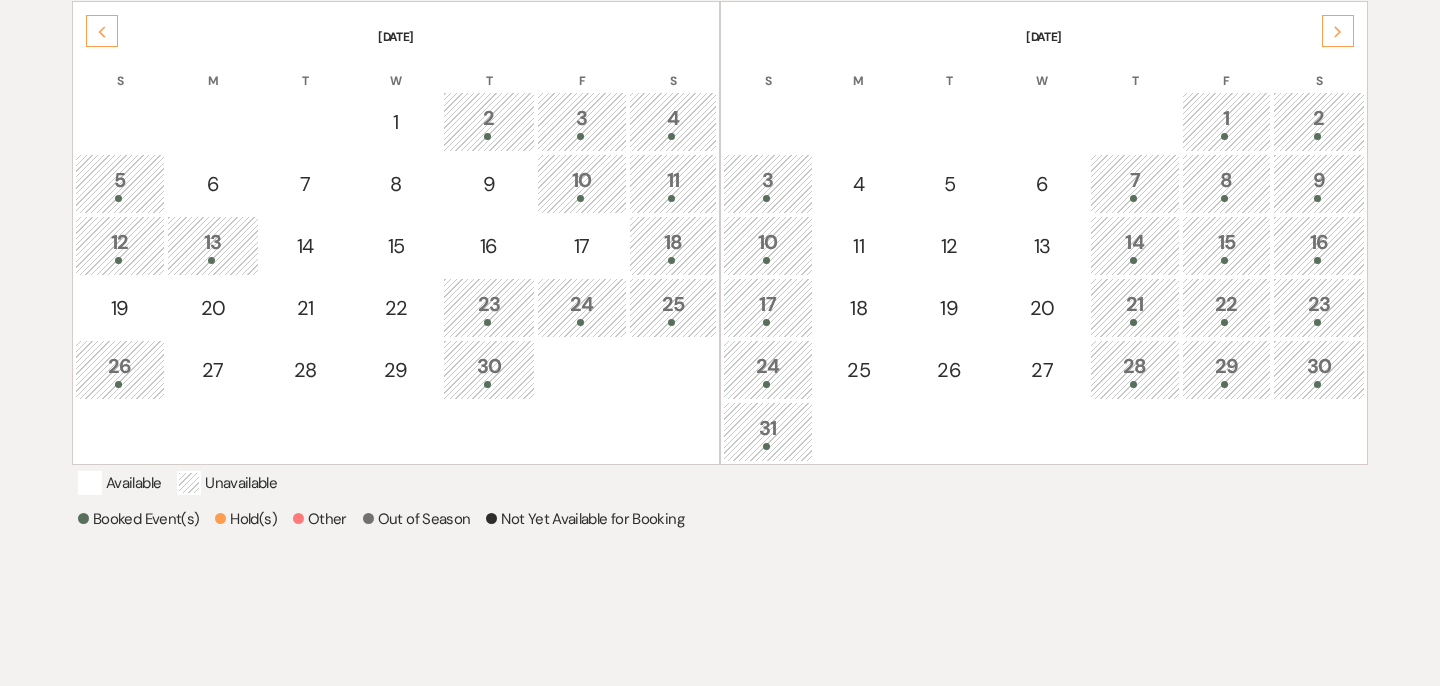 click on "Next" 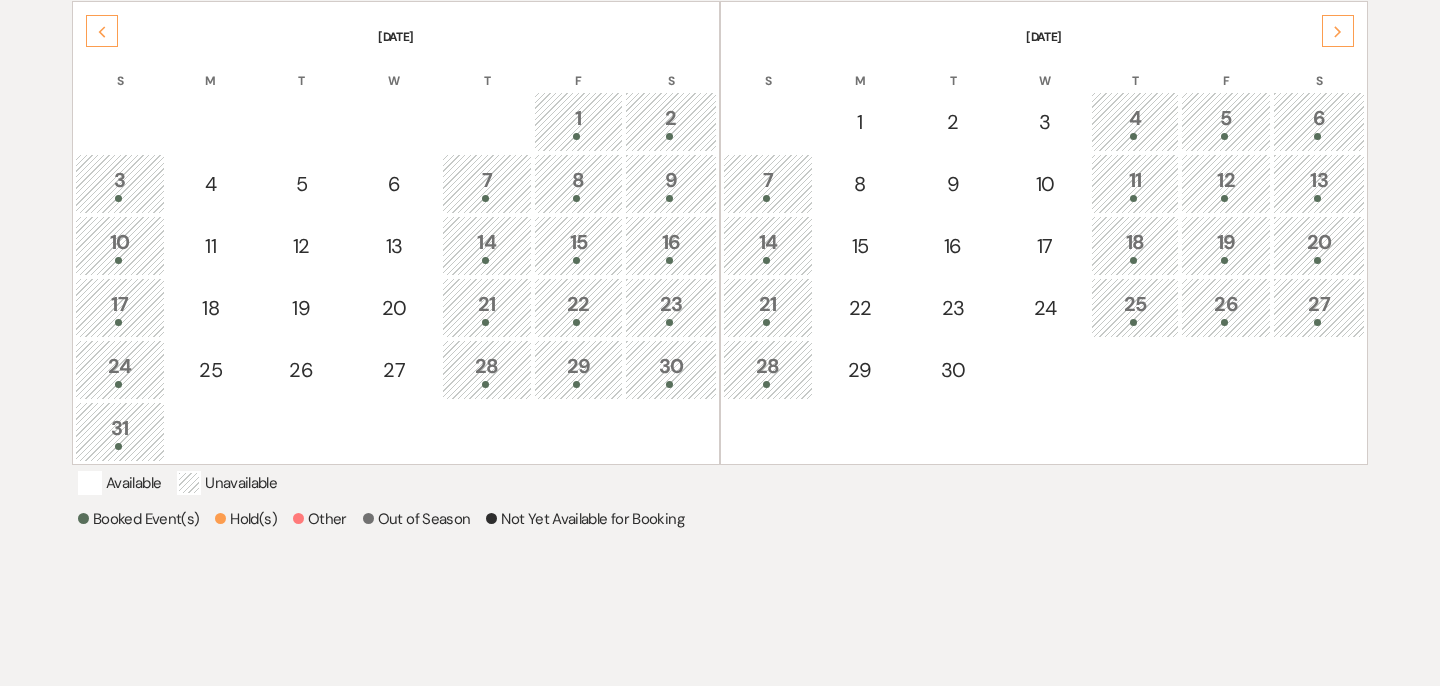 click on "Next" 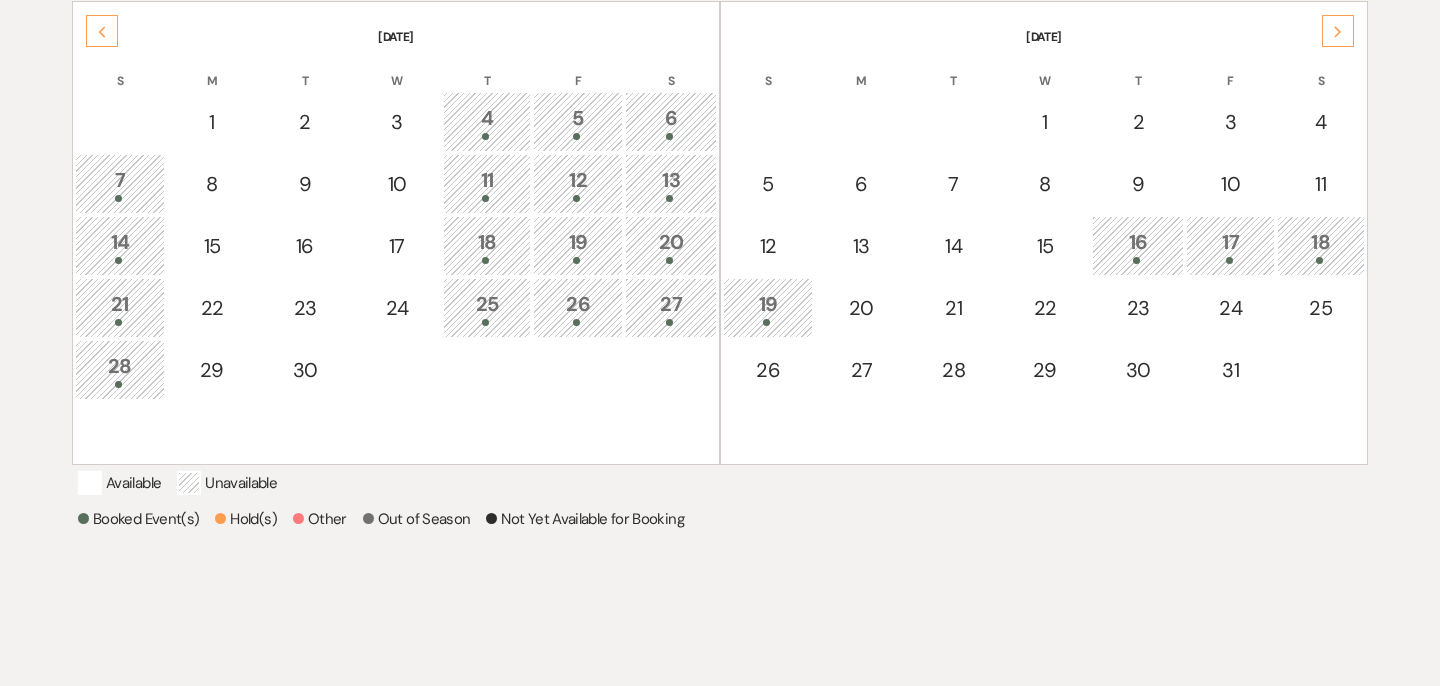 click 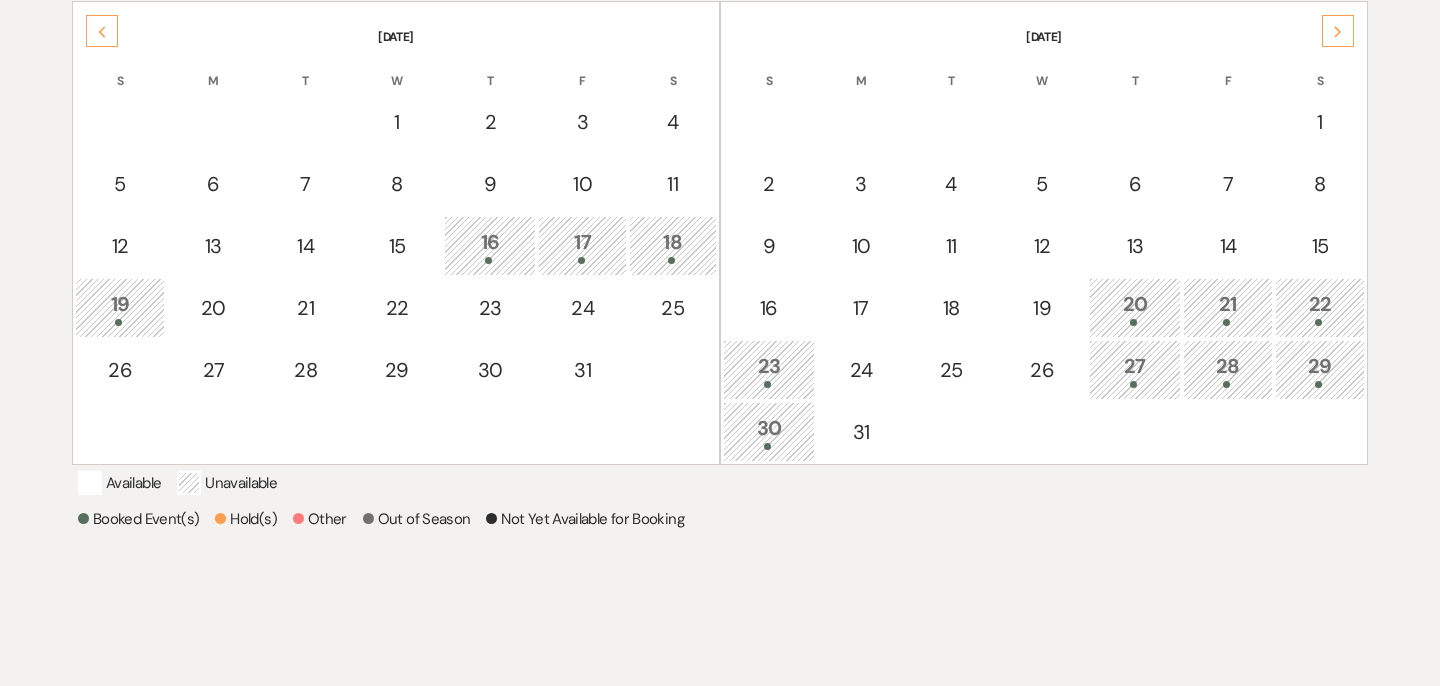 click 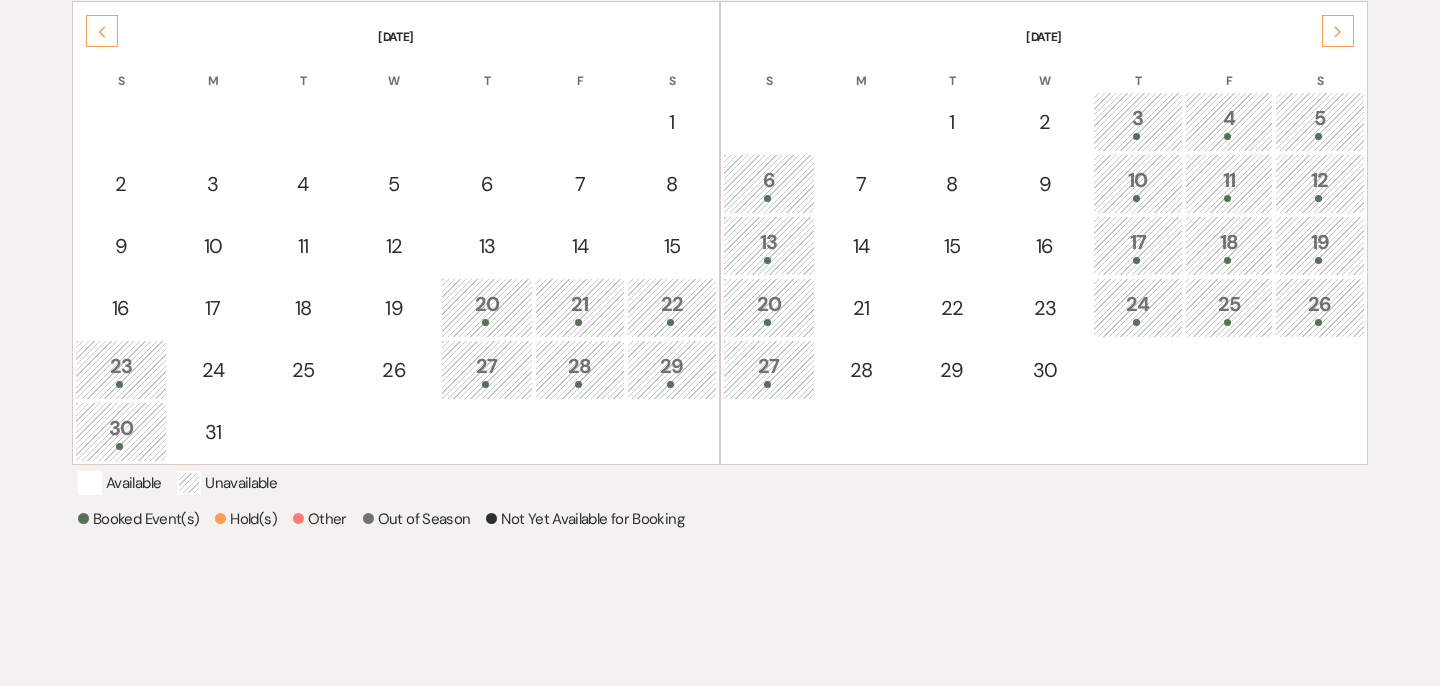 click 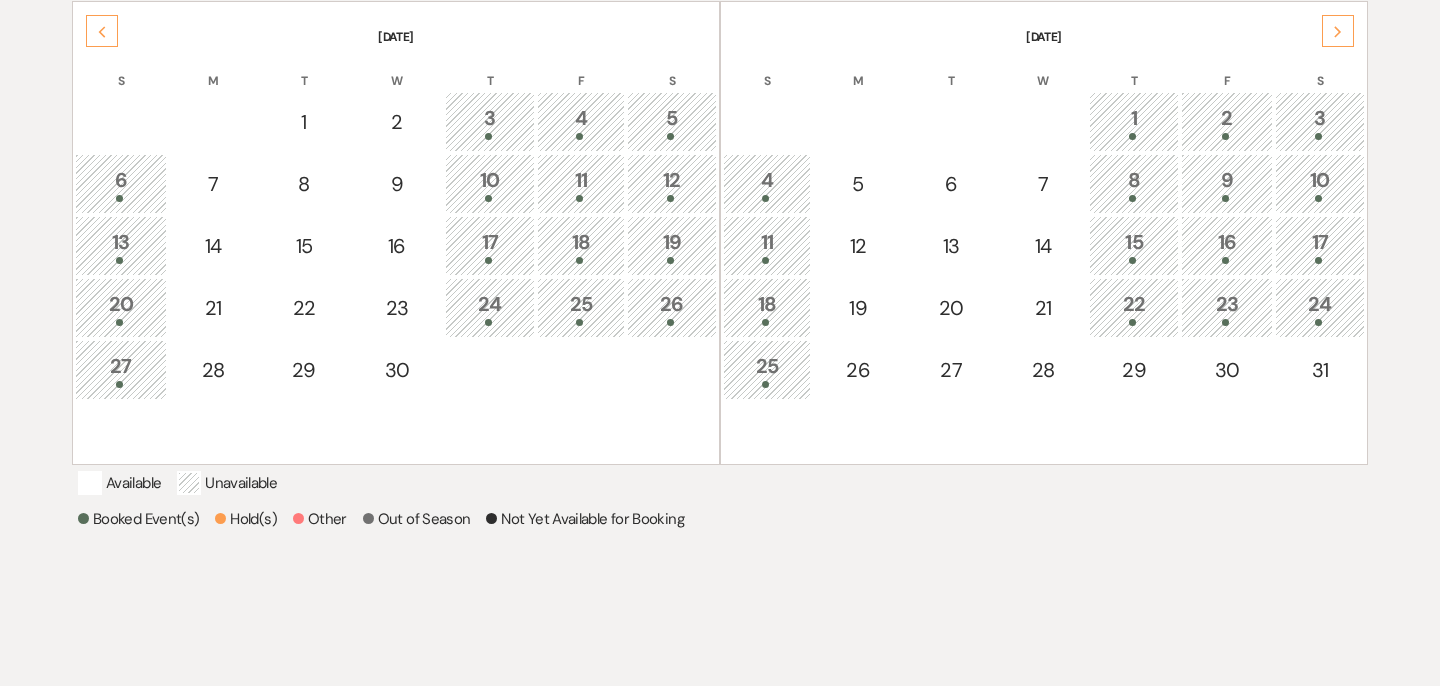 click 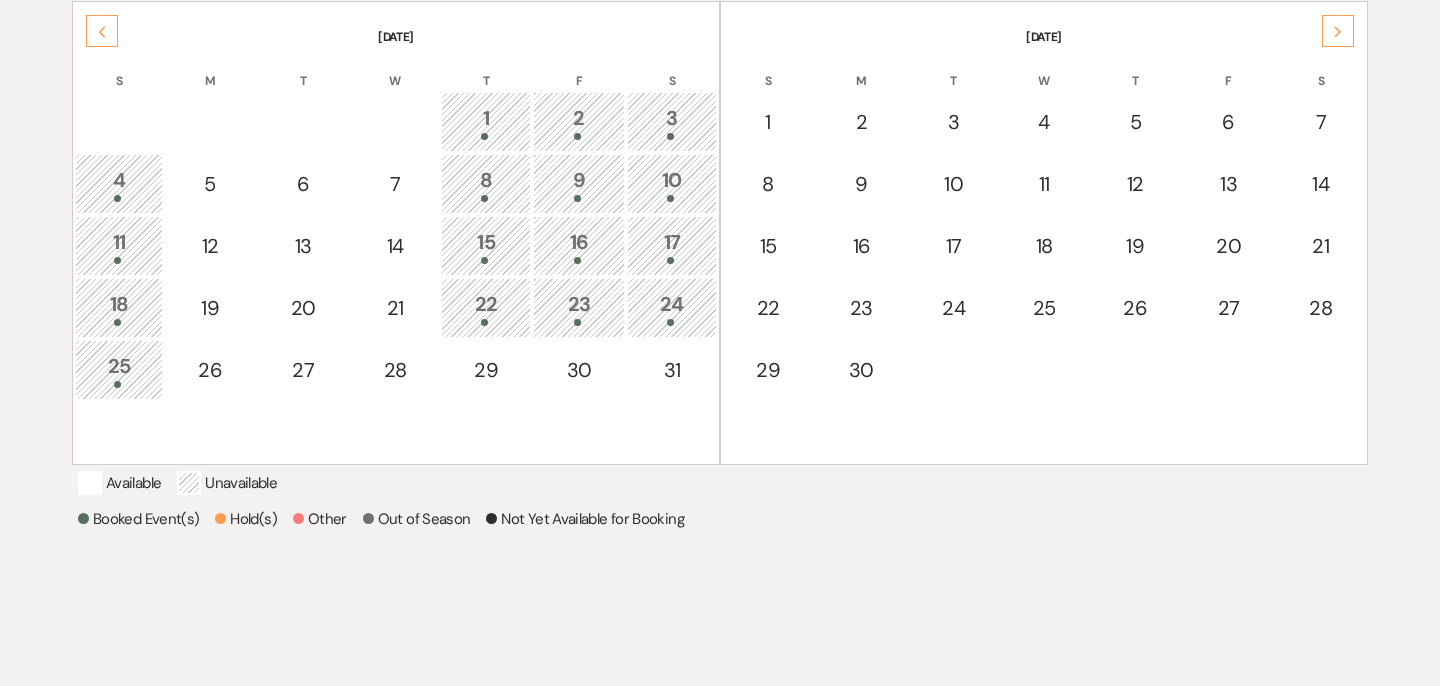 click 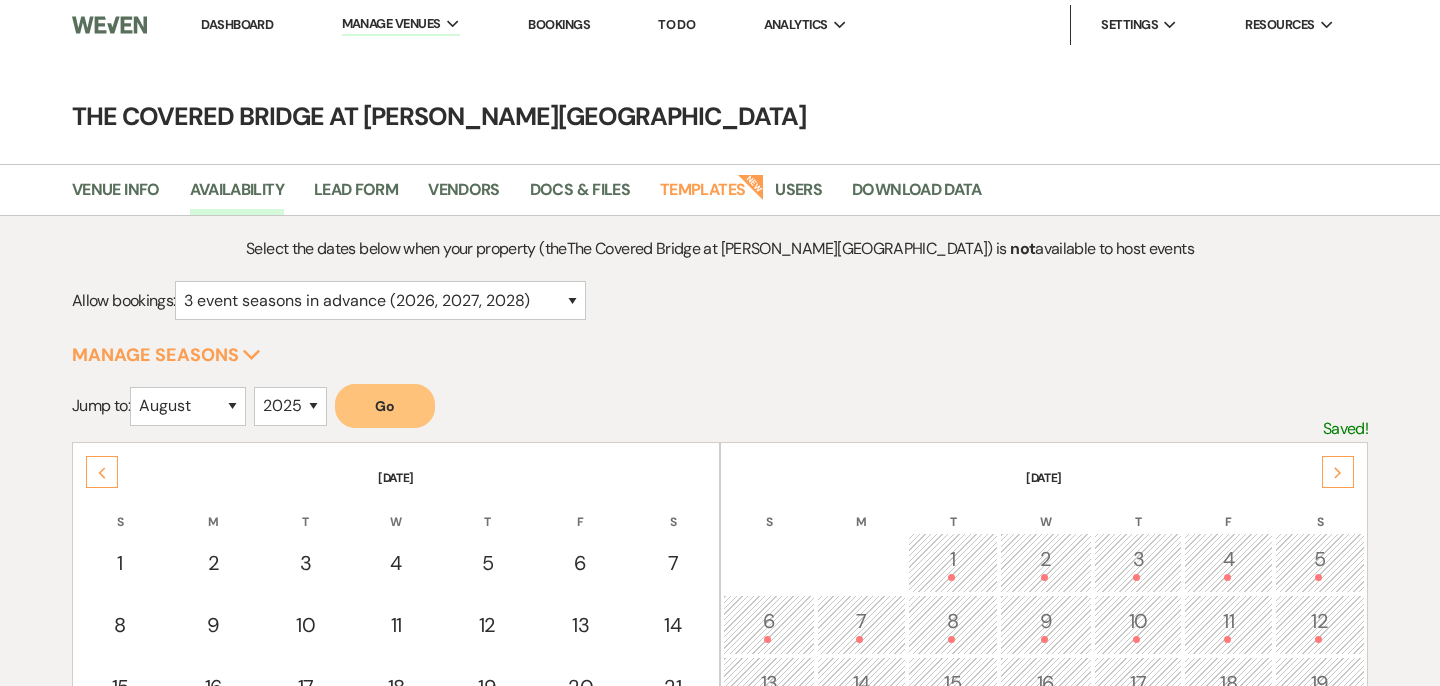 scroll, scrollTop: 0, scrollLeft: 0, axis: both 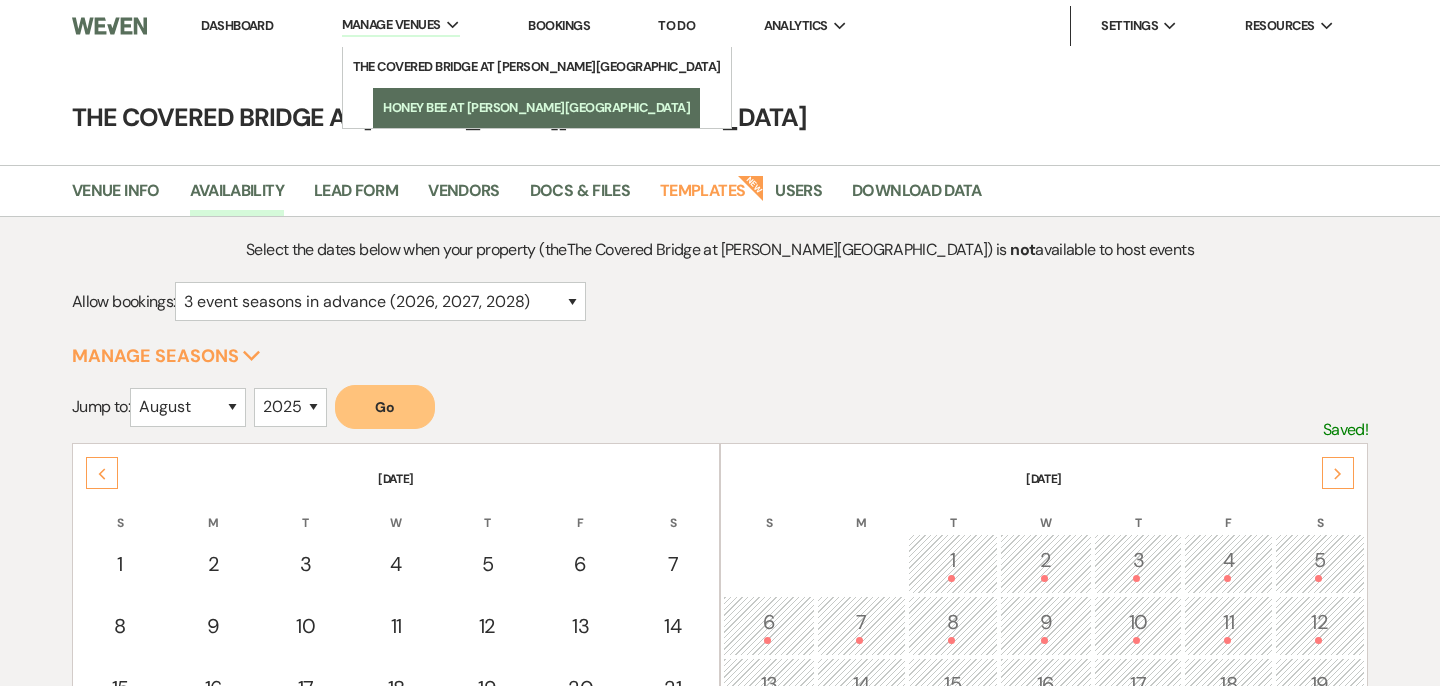 click on "Honey Bee at [PERSON_NAME][GEOGRAPHIC_DATA]" at bounding box center [536, 108] 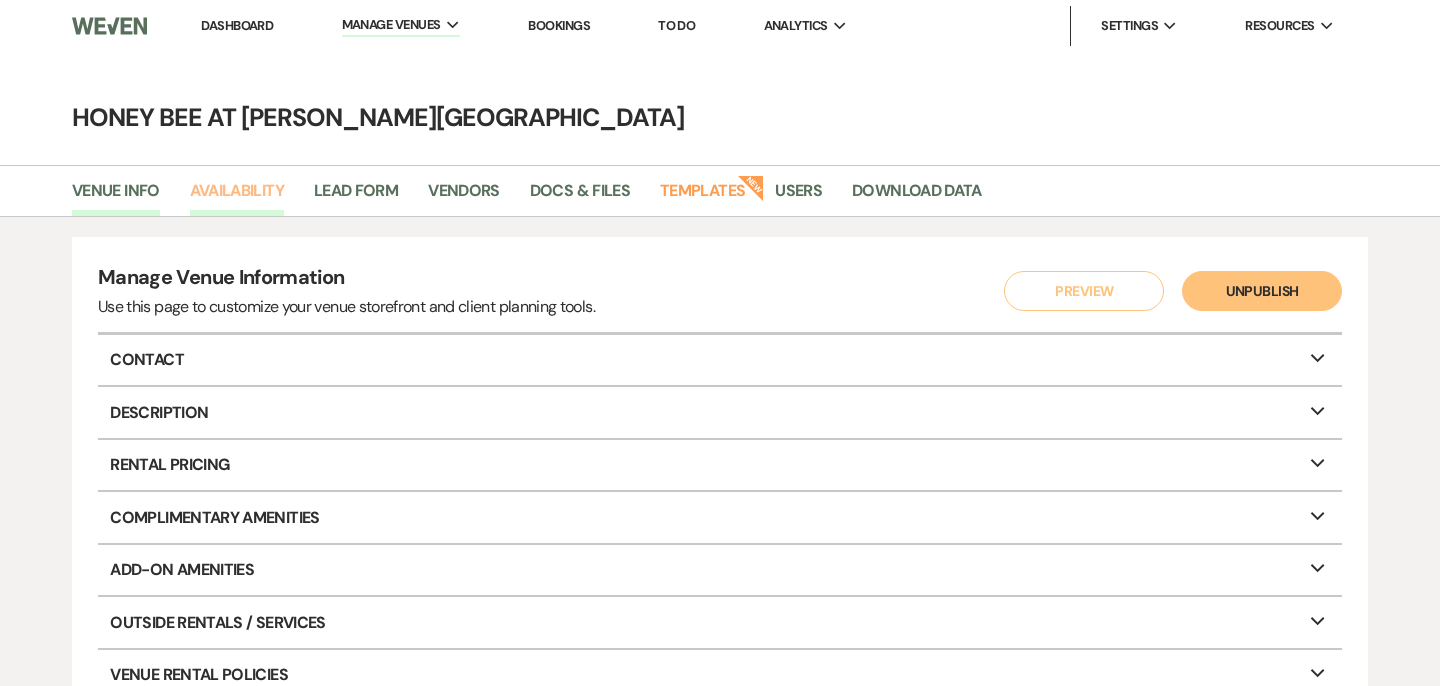 click on "Availability" at bounding box center (237, 197) 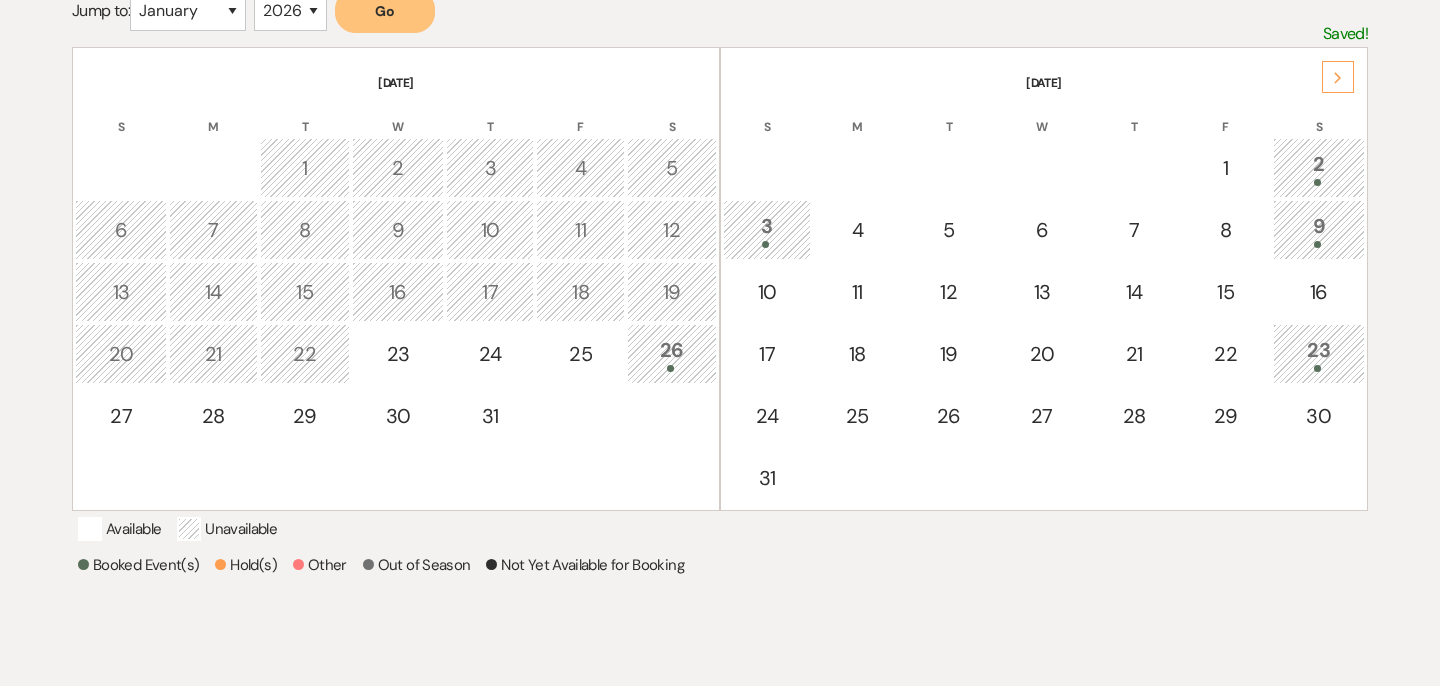 scroll, scrollTop: 406, scrollLeft: 0, axis: vertical 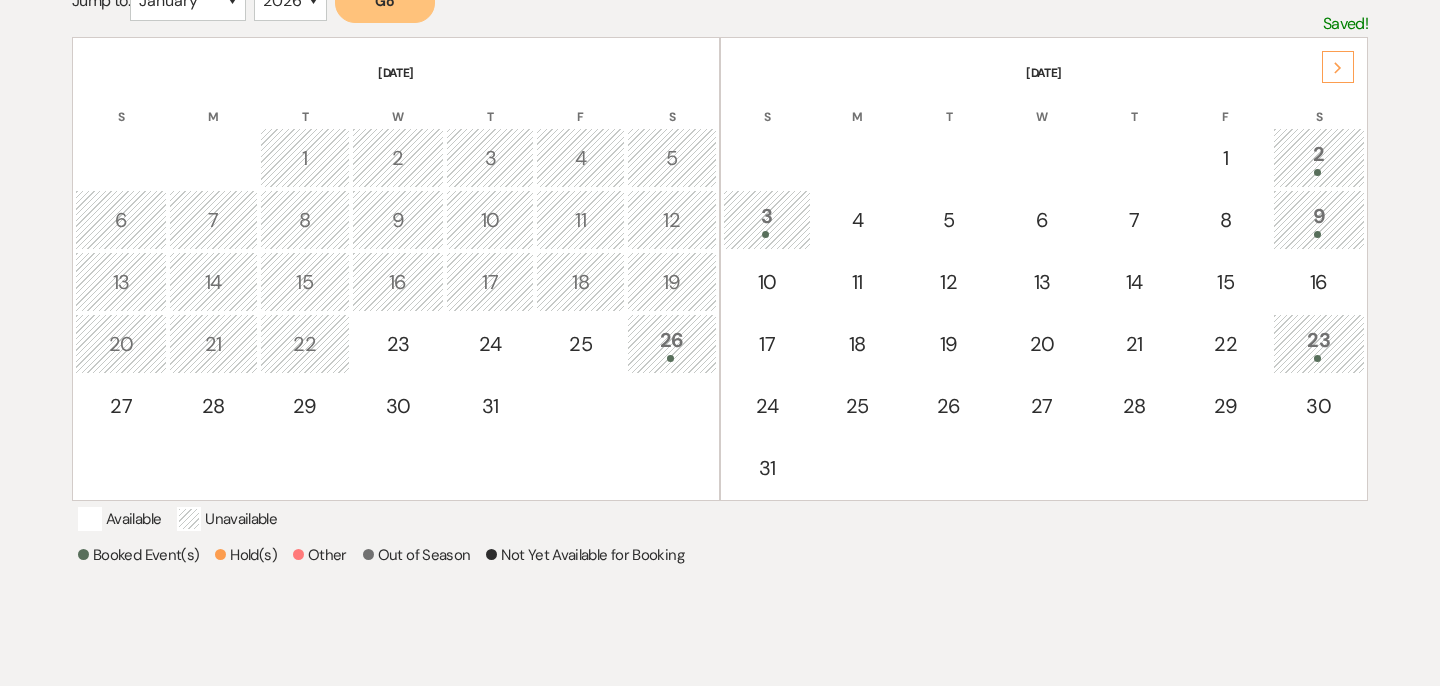 click on "Next" 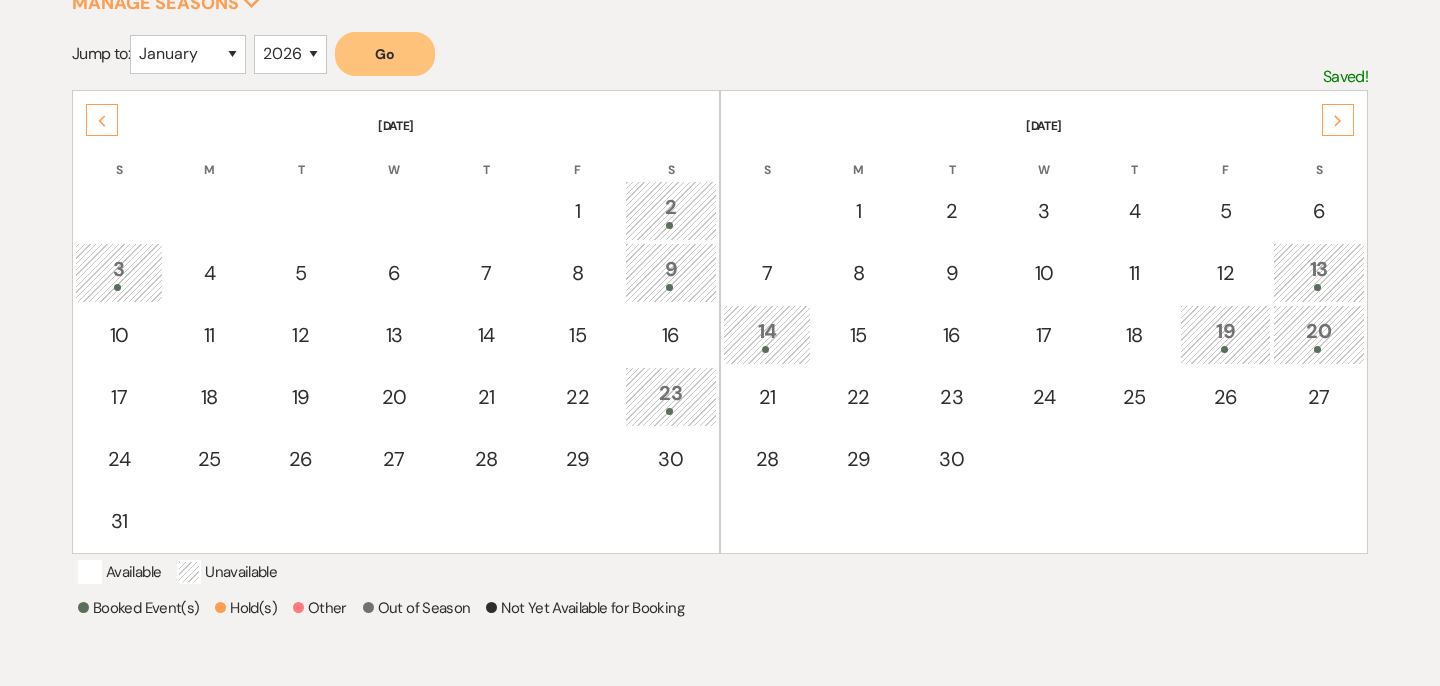 scroll, scrollTop: 355, scrollLeft: 0, axis: vertical 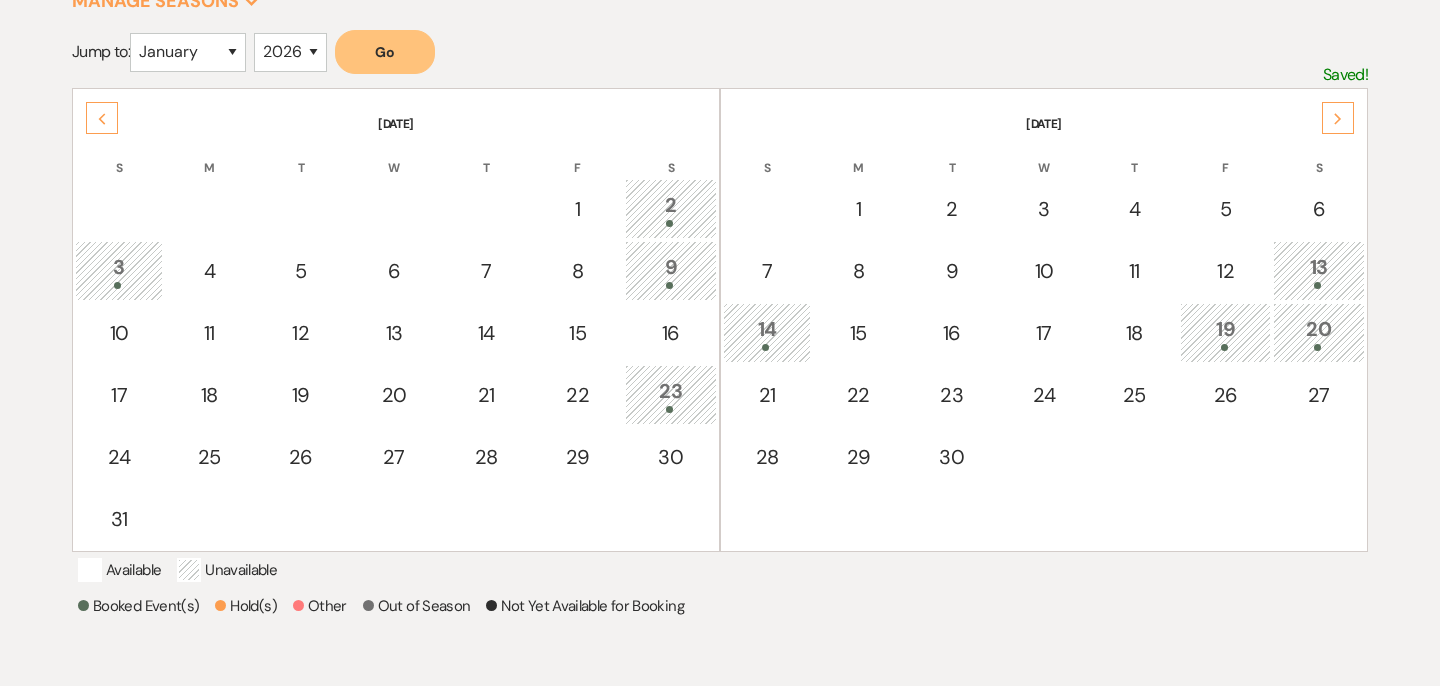 click on "Next" 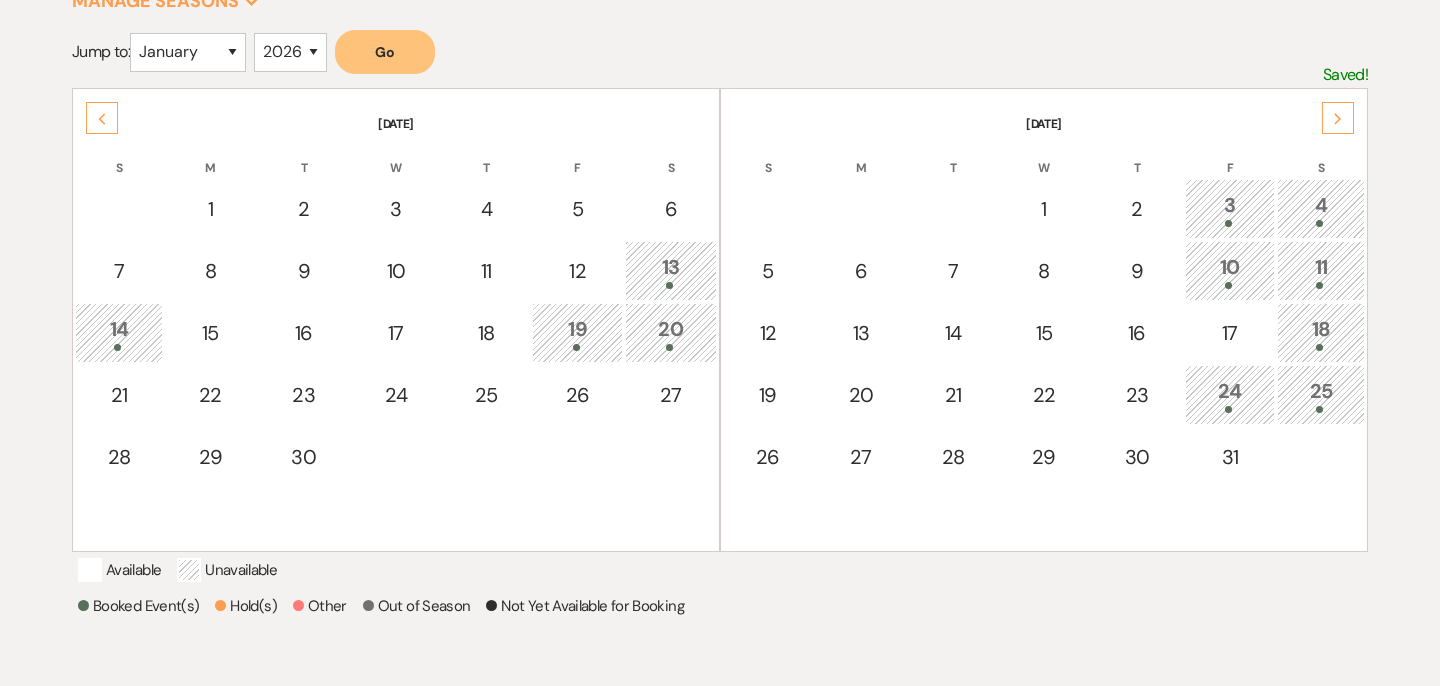 click on "Next" 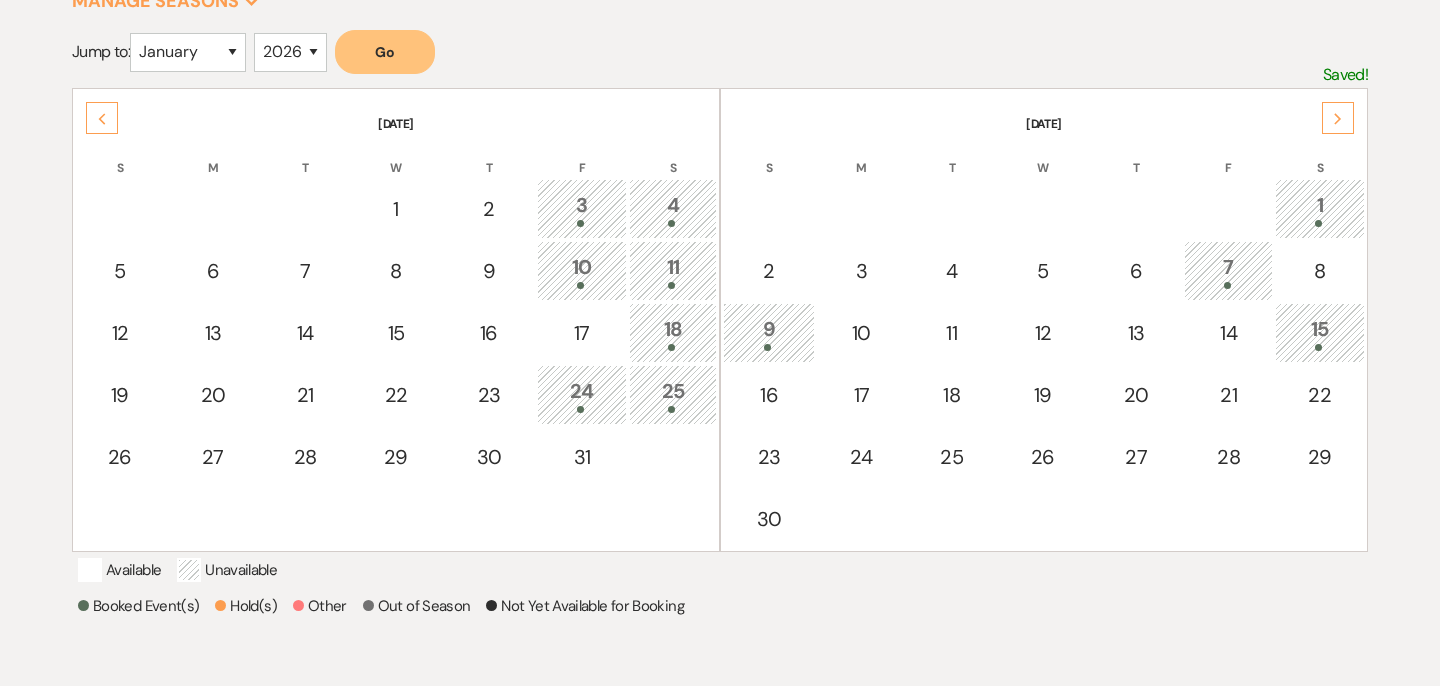 click on "Next" 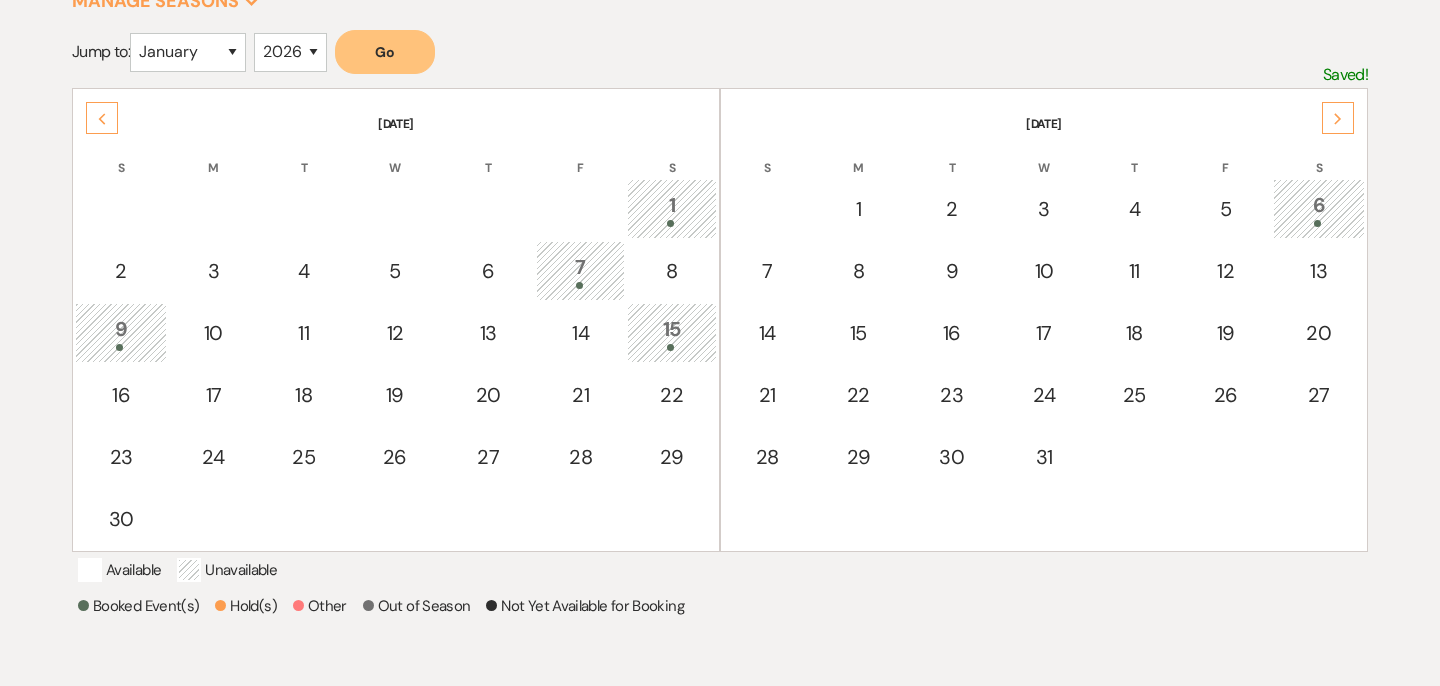 click on "Next" 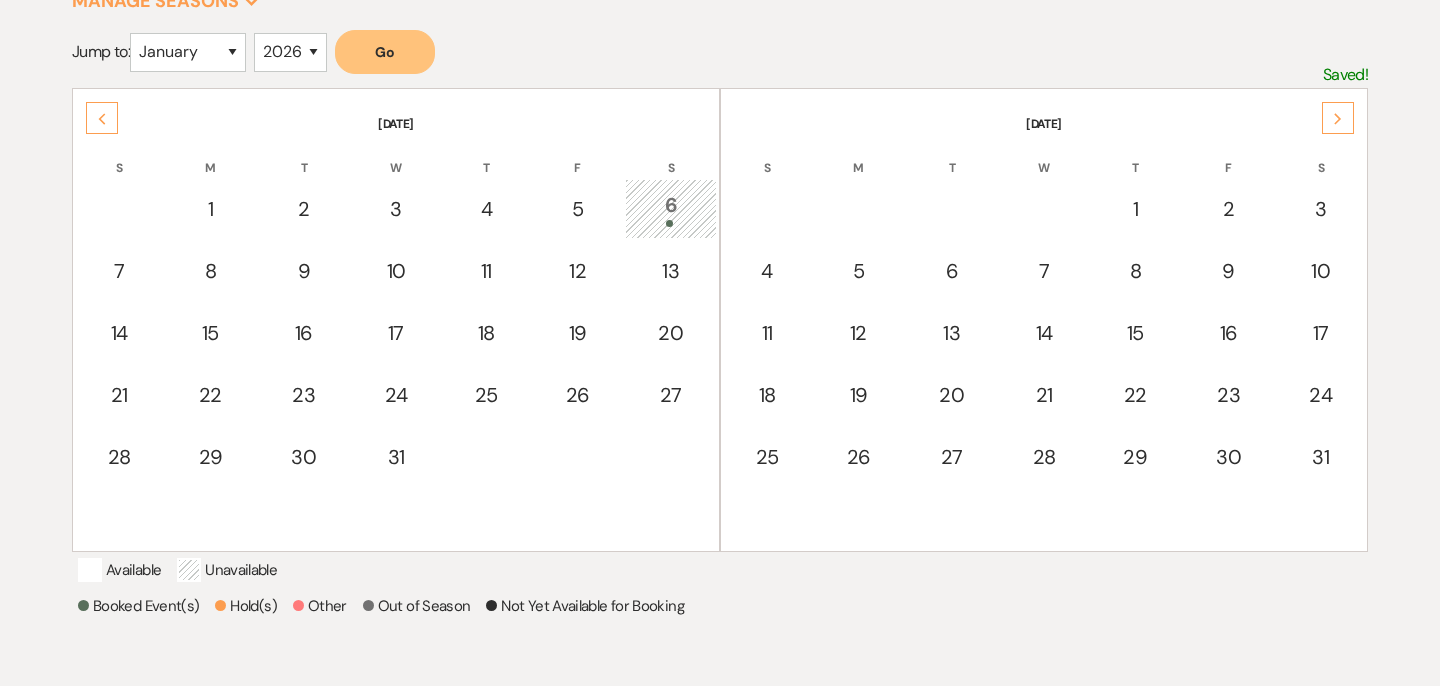 click on "Next" 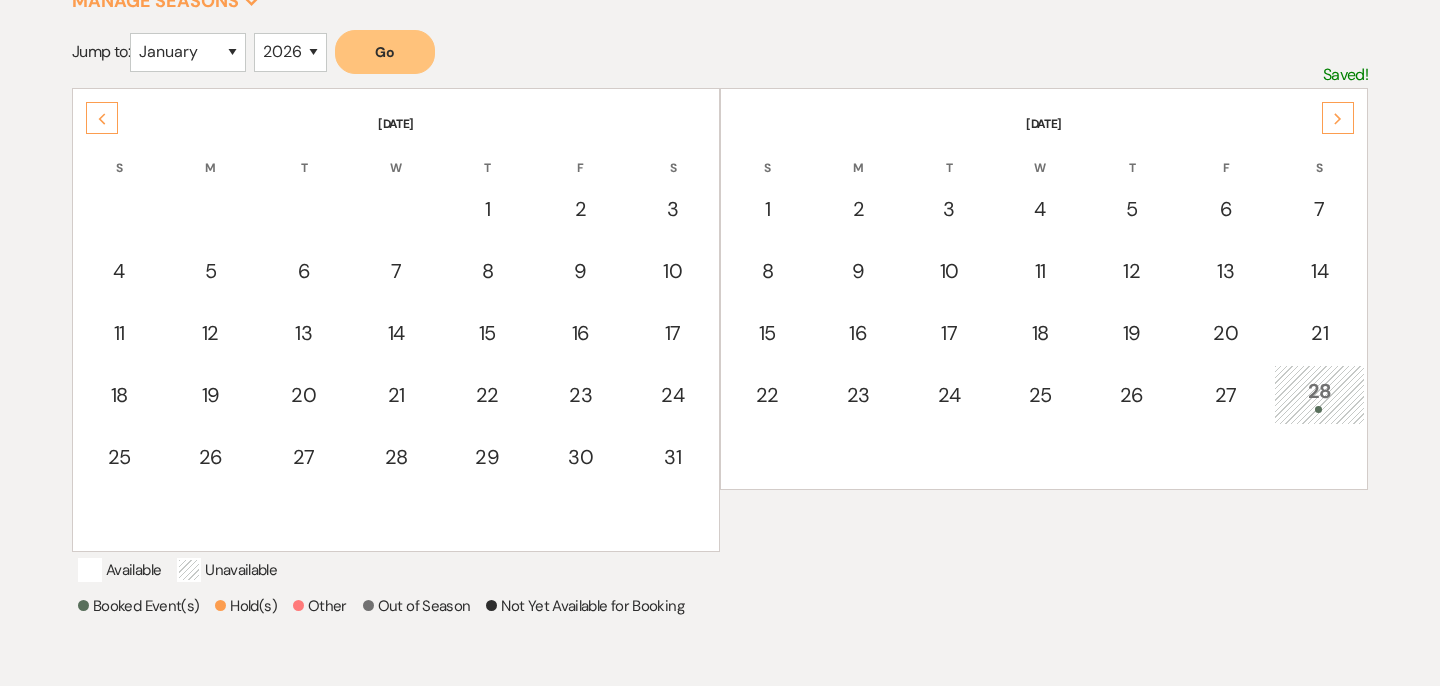 click on "Next" 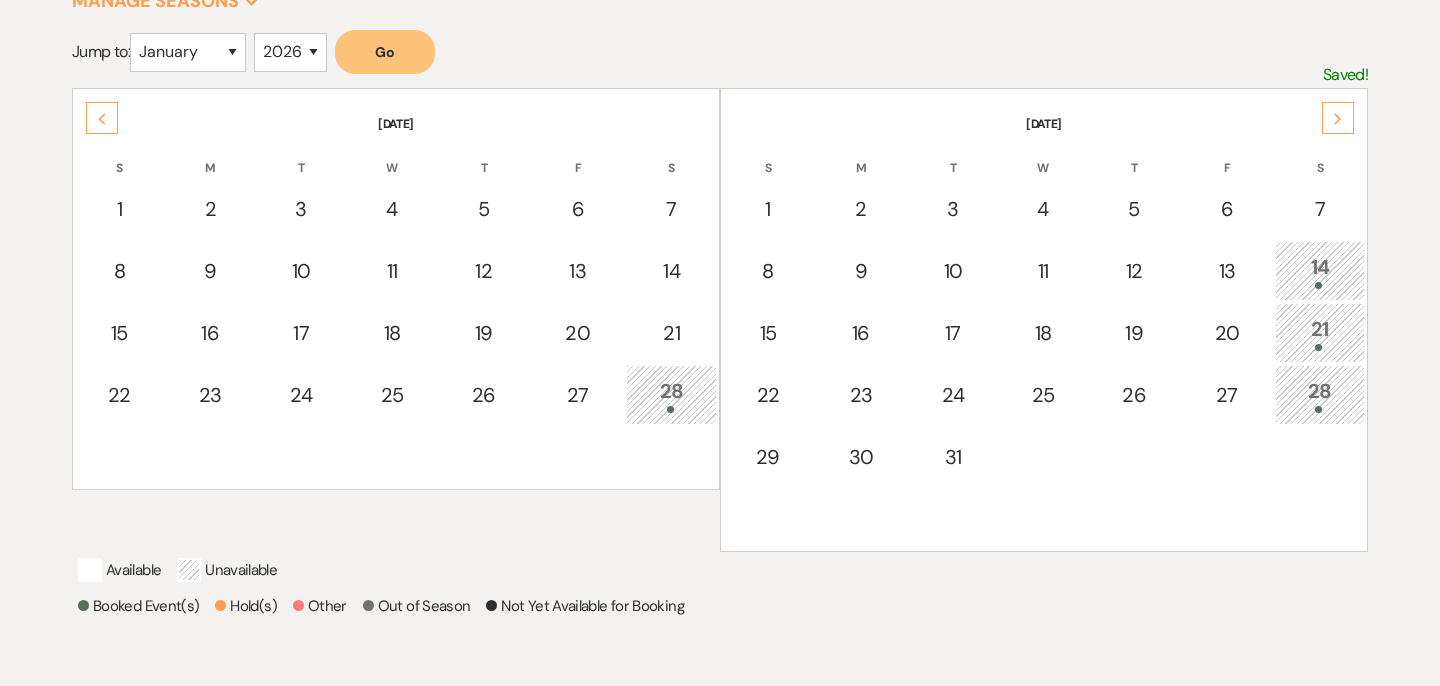 click on "Next" 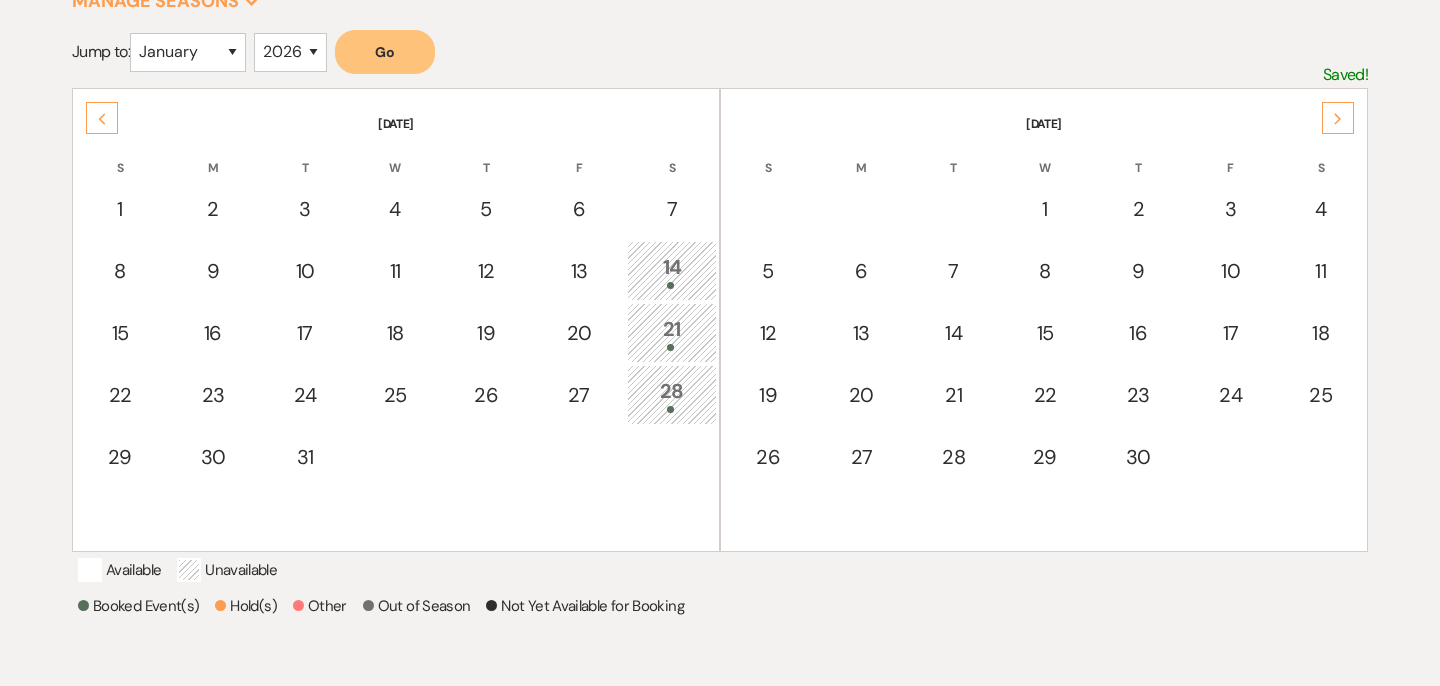 click on "Next" 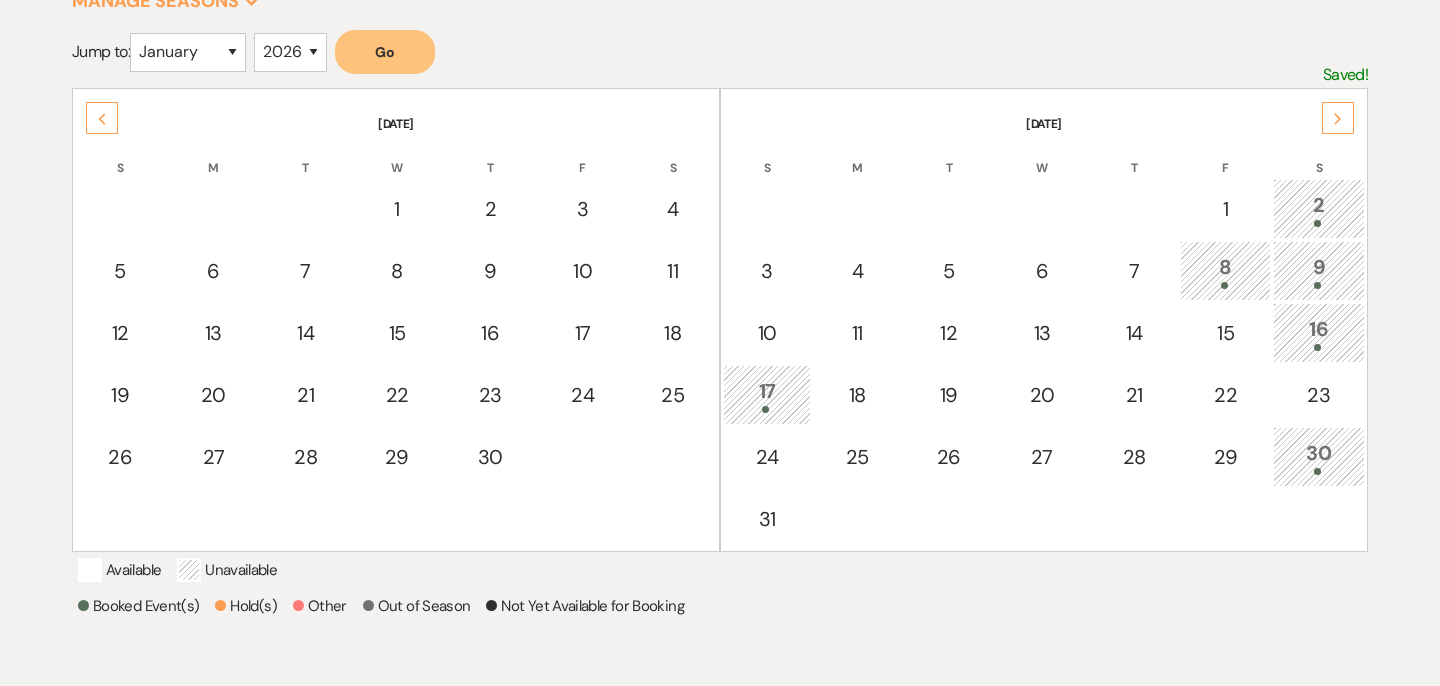 click on "Next" 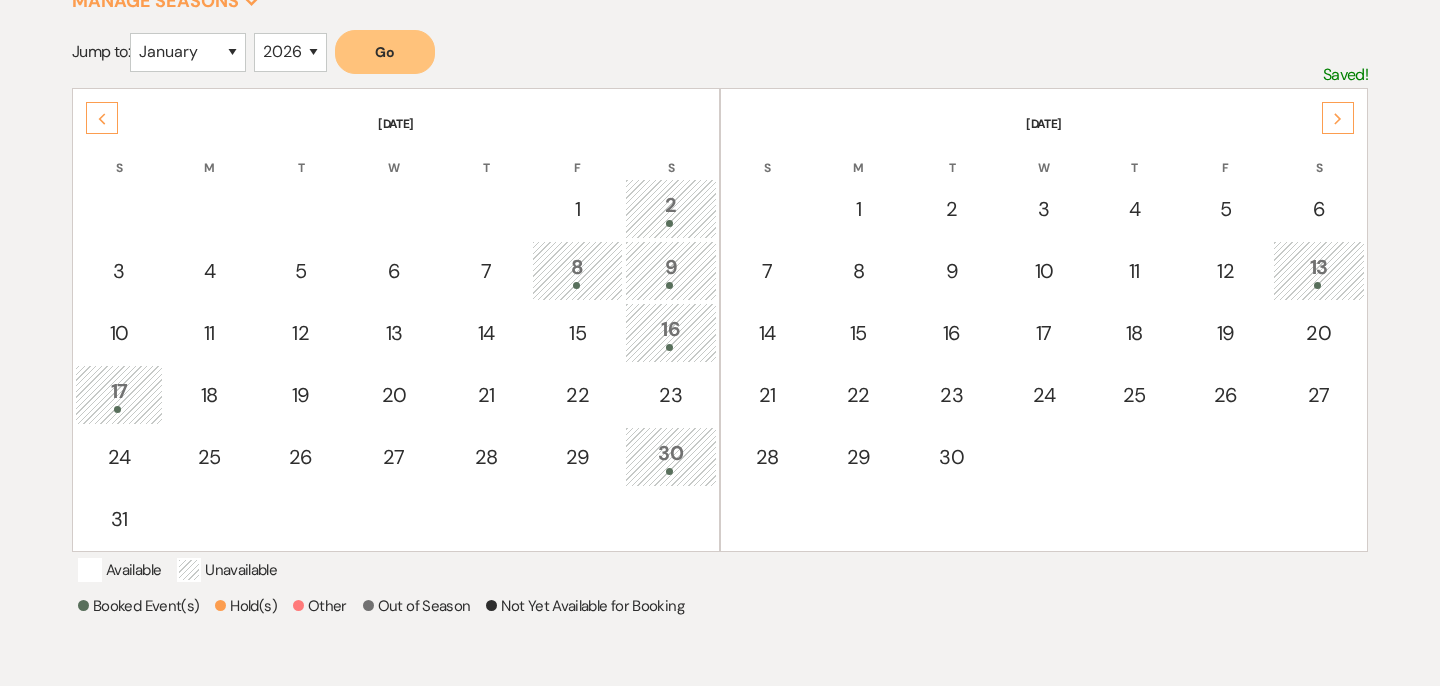 click on "Next" 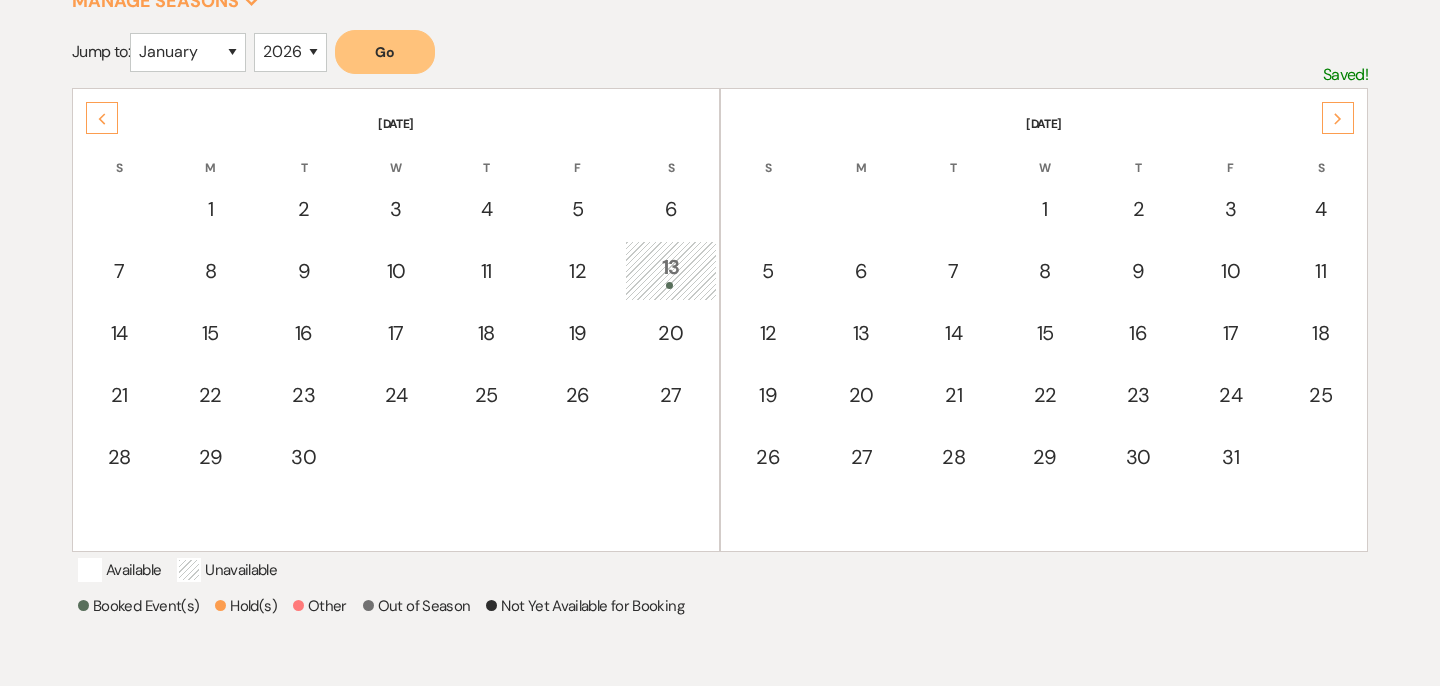 click on "Next" 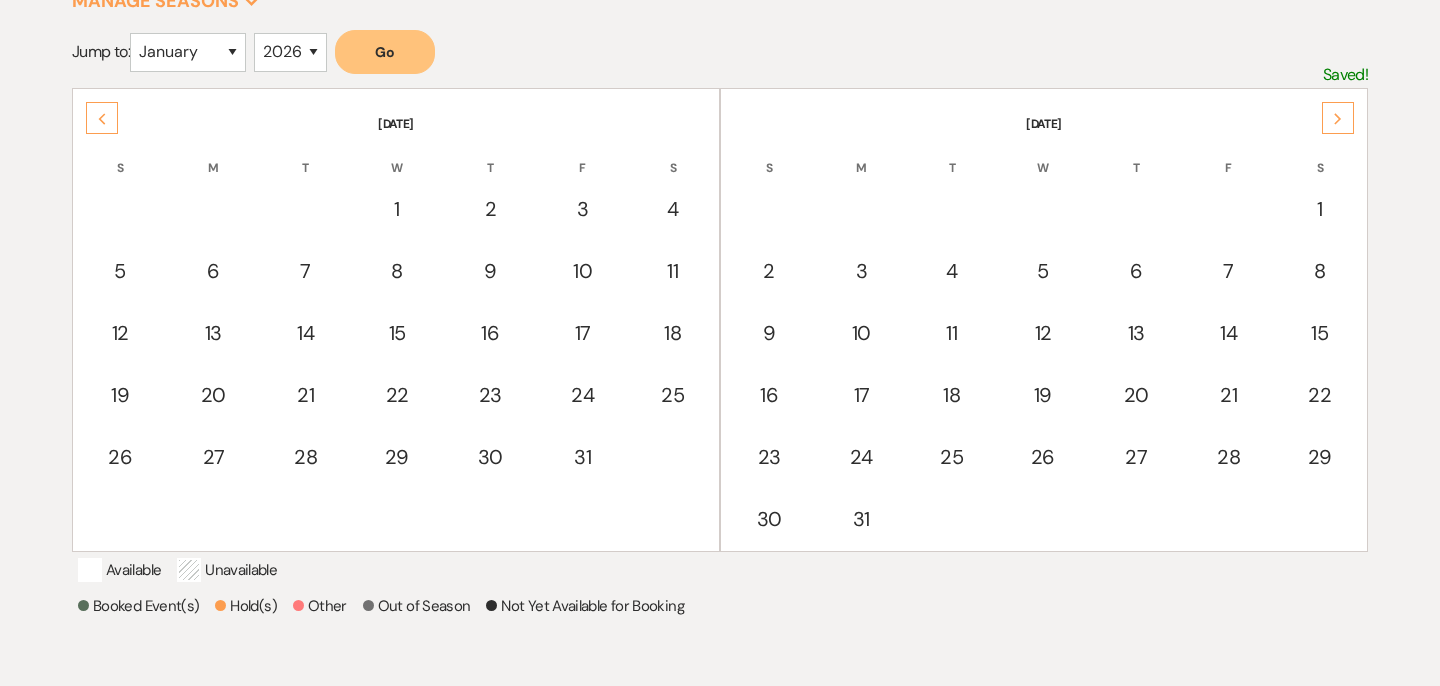 click on "Next" 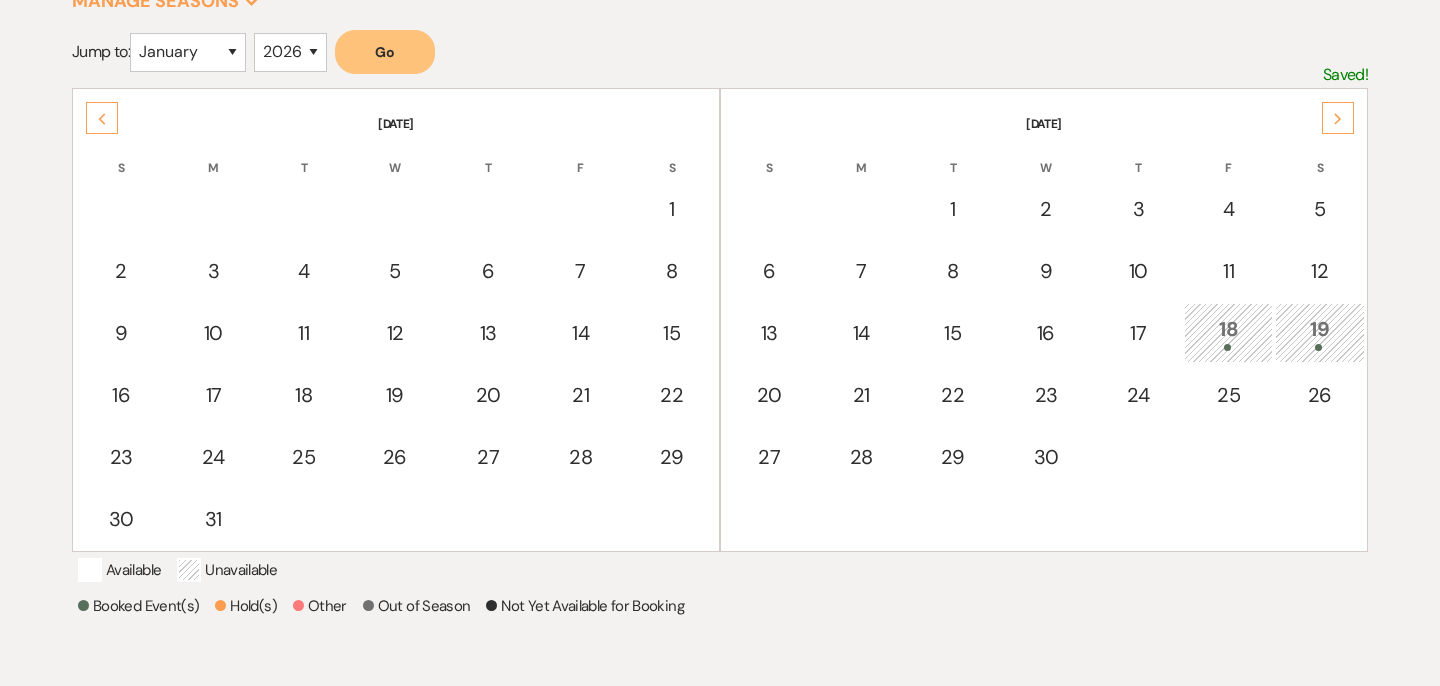 click on "Next" 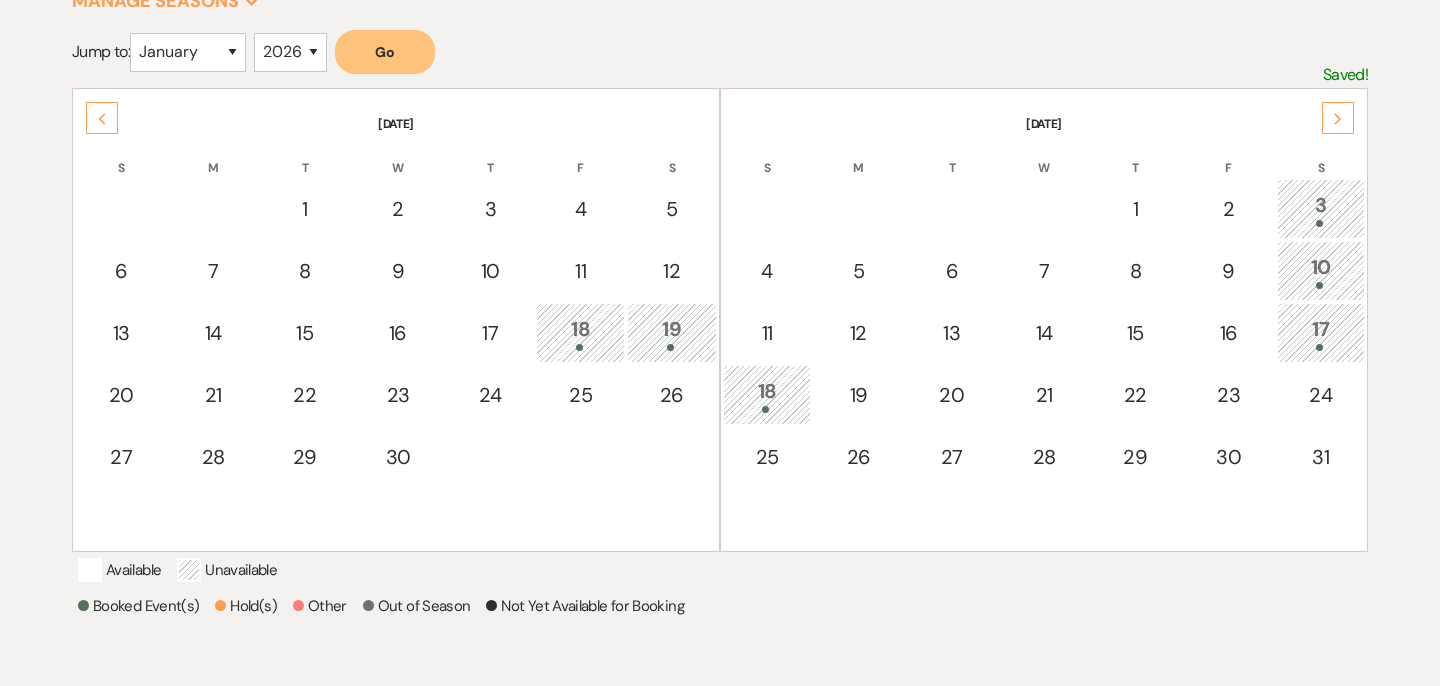 click on "Next" 